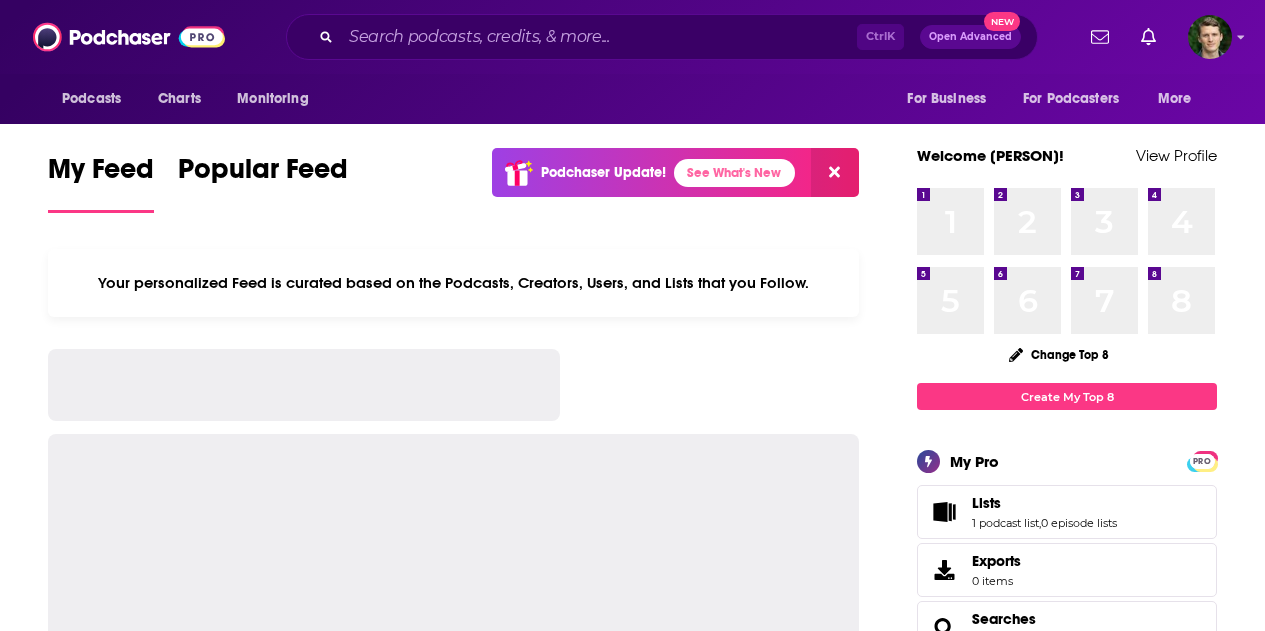 scroll, scrollTop: 0, scrollLeft: 0, axis: both 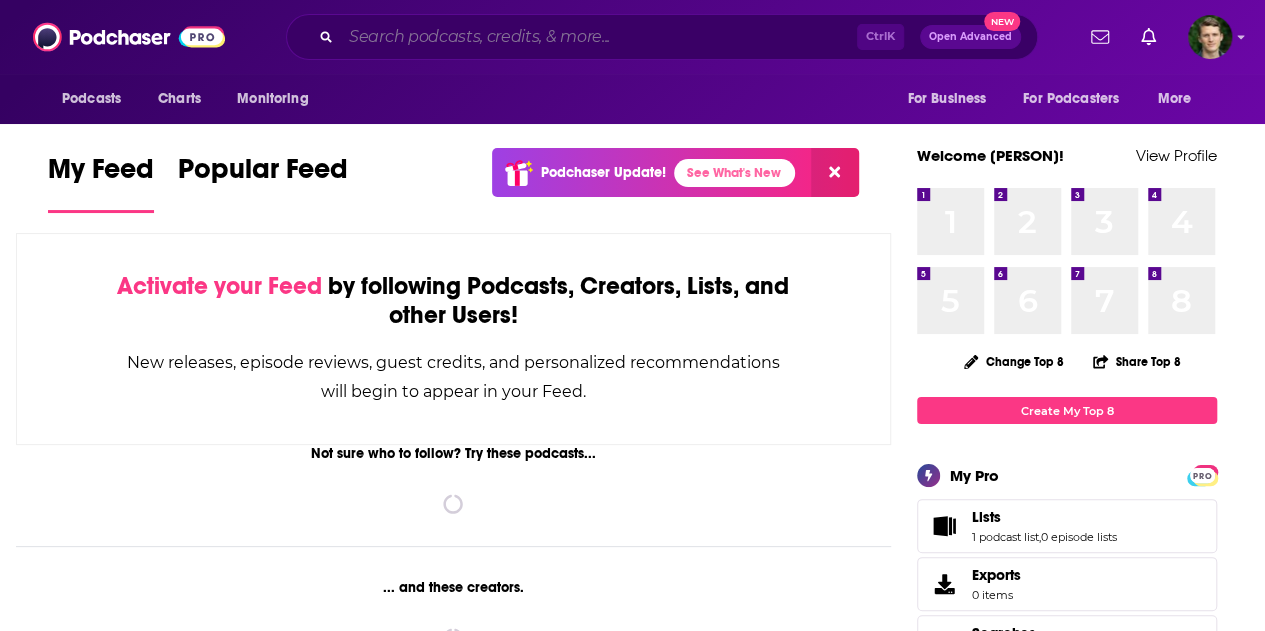 click at bounding box center (599, 37) 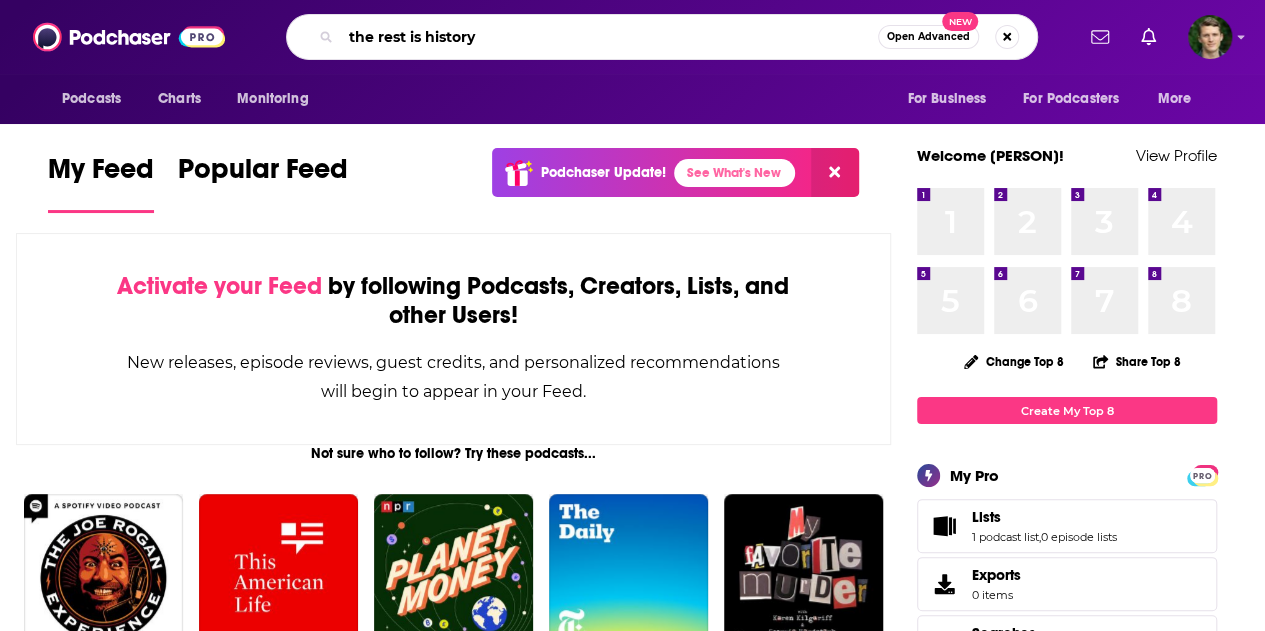 type on "the rest is history" 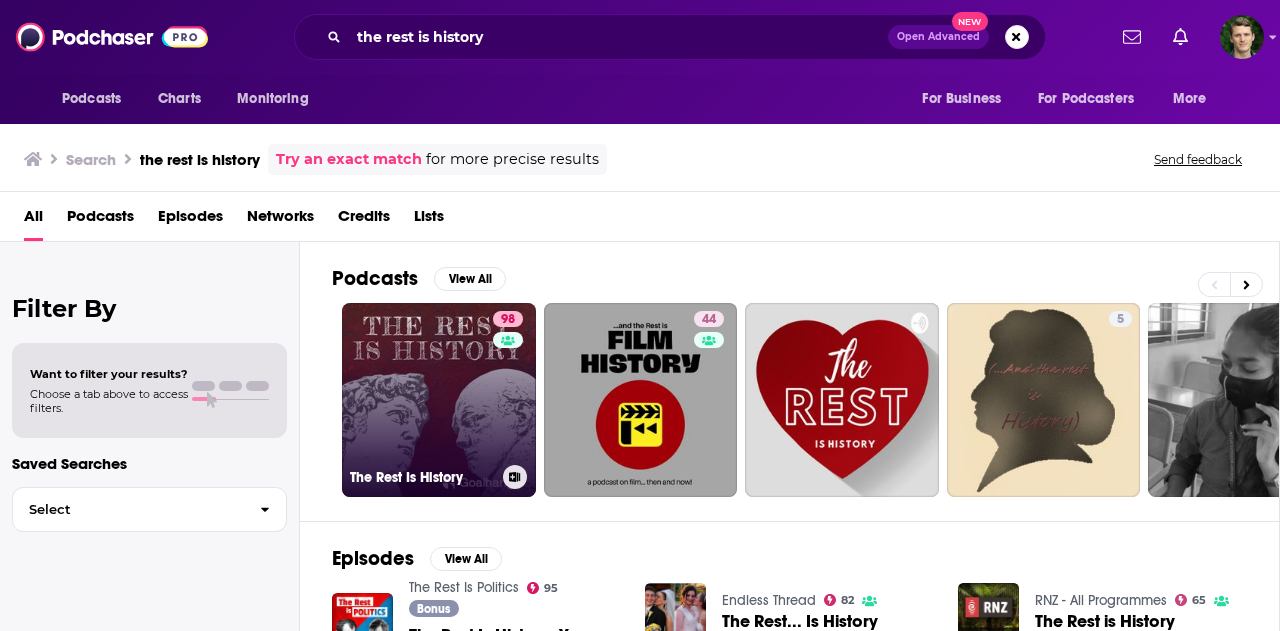 click on "98 The Rest Is History" at bounding box center (439, 400) 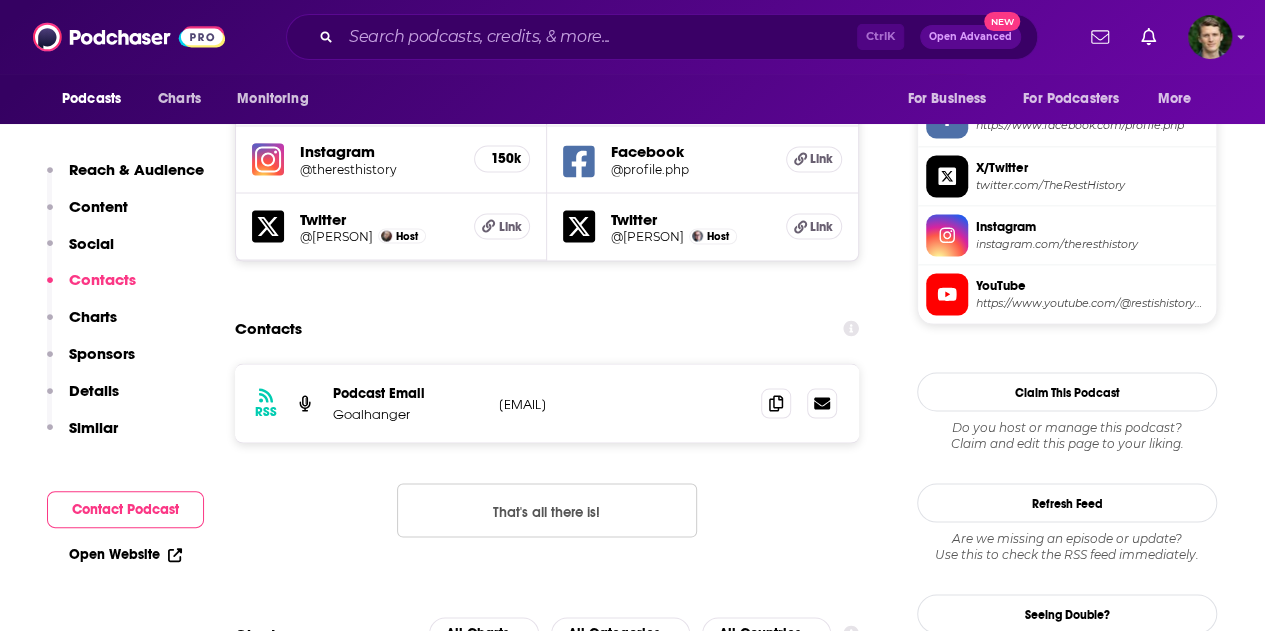 scroll, scrollTop: 1700, scrollLeft: 0, axis: vertical 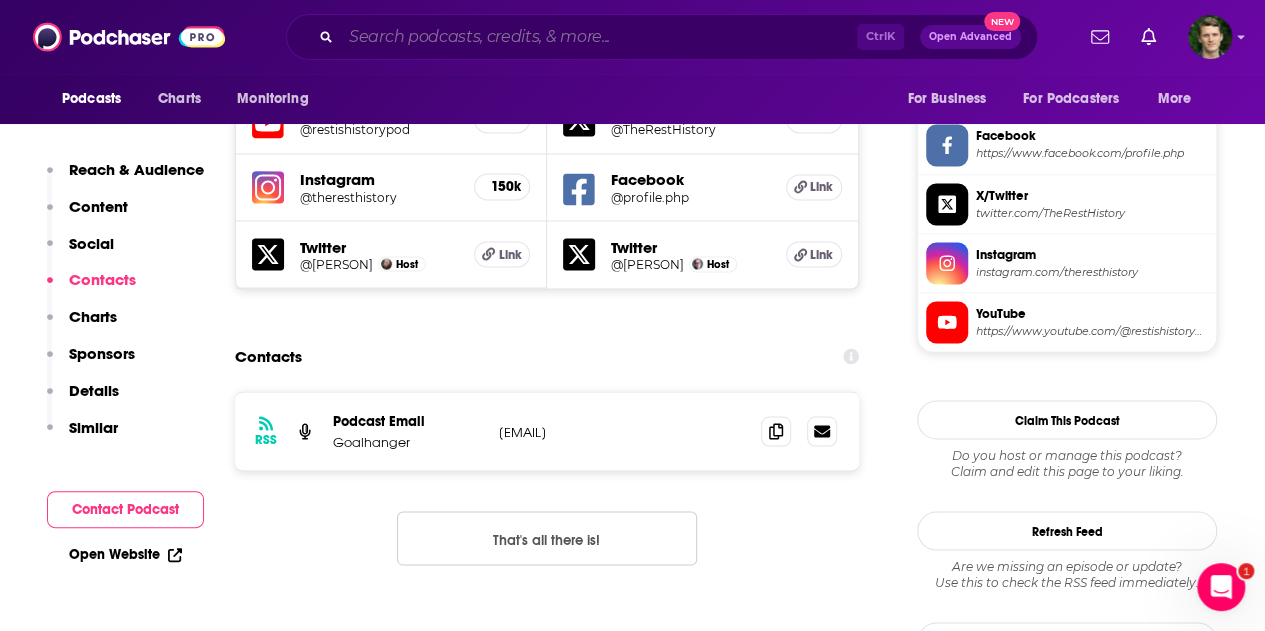 click at bounding box center [599, 37] 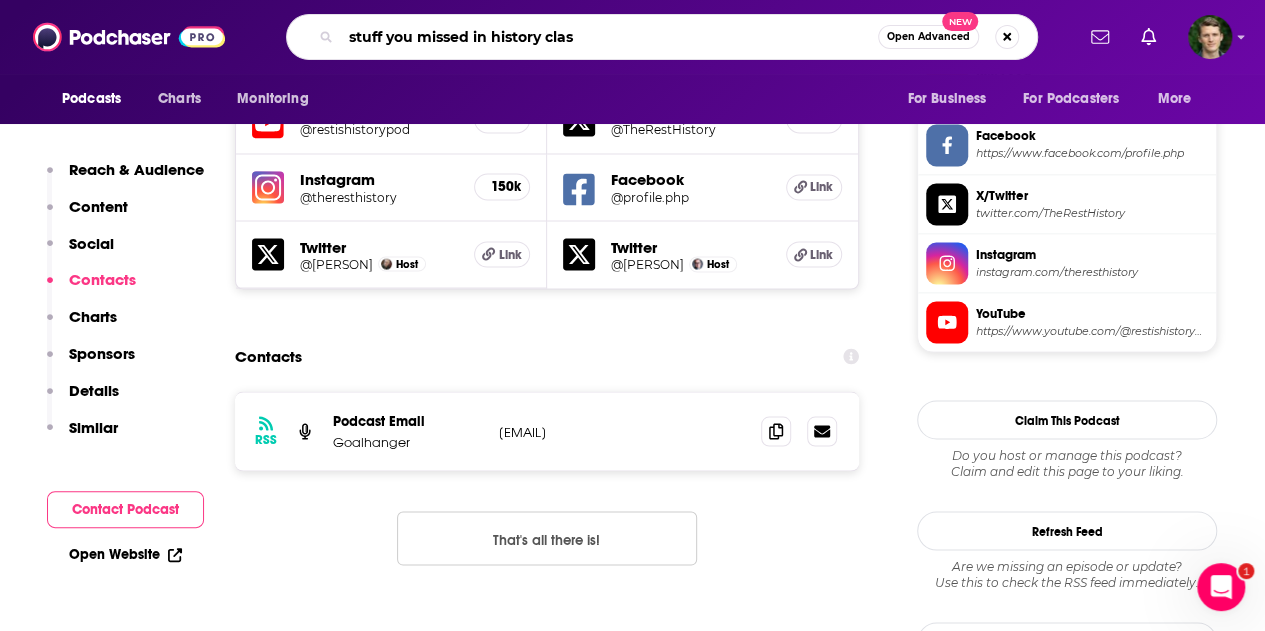 type on "stuff you missed in history class" 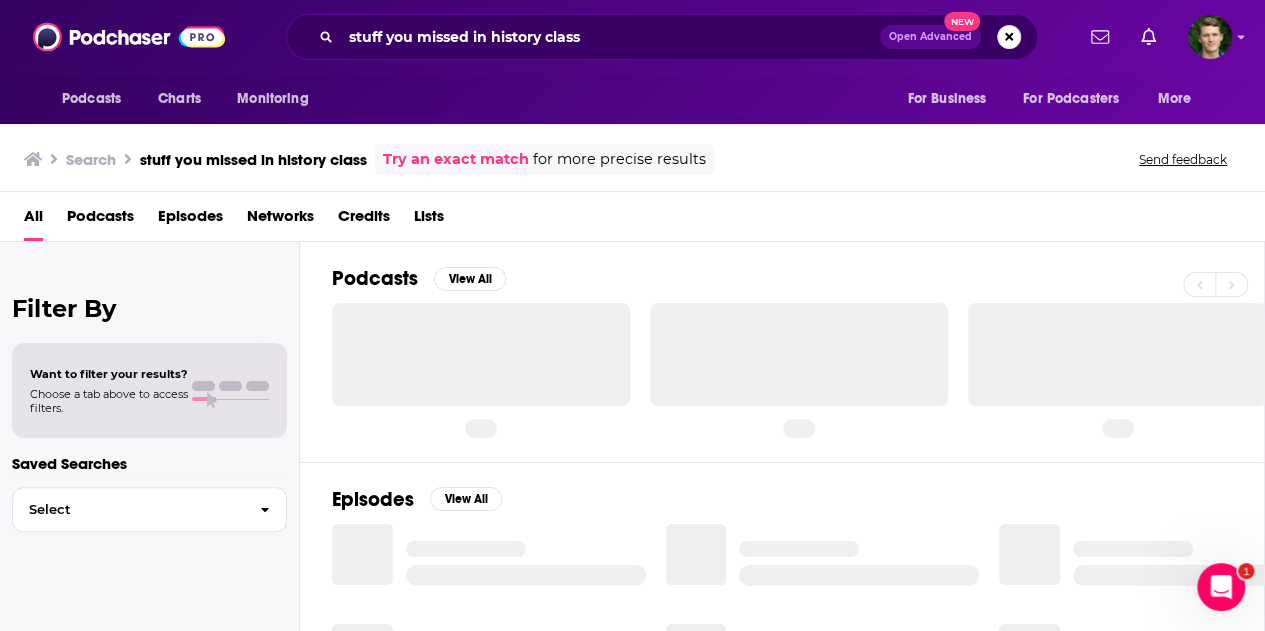 scroll, scrollTop: 0, scrollLeft: 0, axis: both 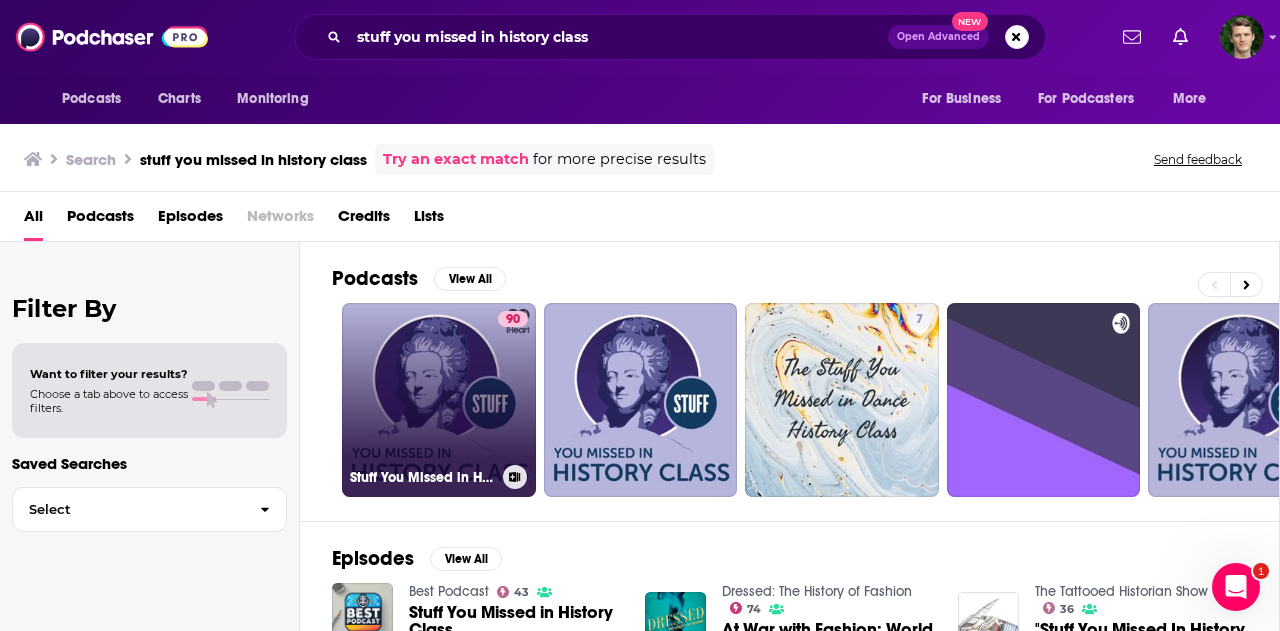 click on "90 Stuff You Missed in History Class" at bounding box center (439, 400) 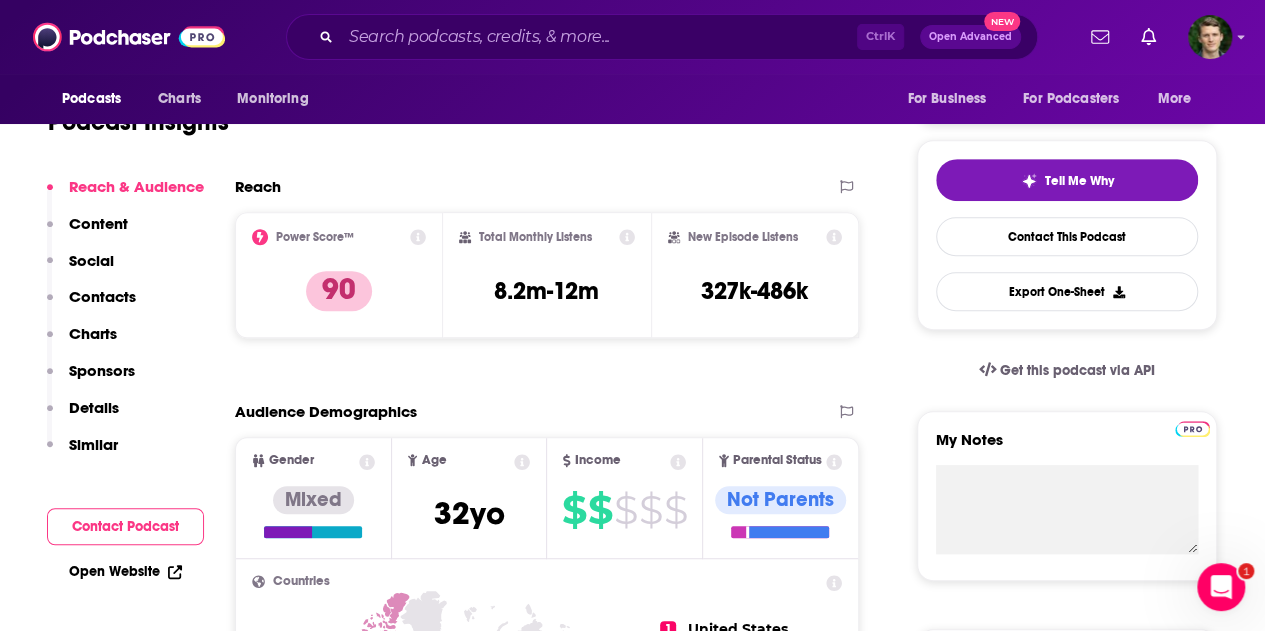 scroll, scrollTop: 0, scrollLeft: 0, axis: both 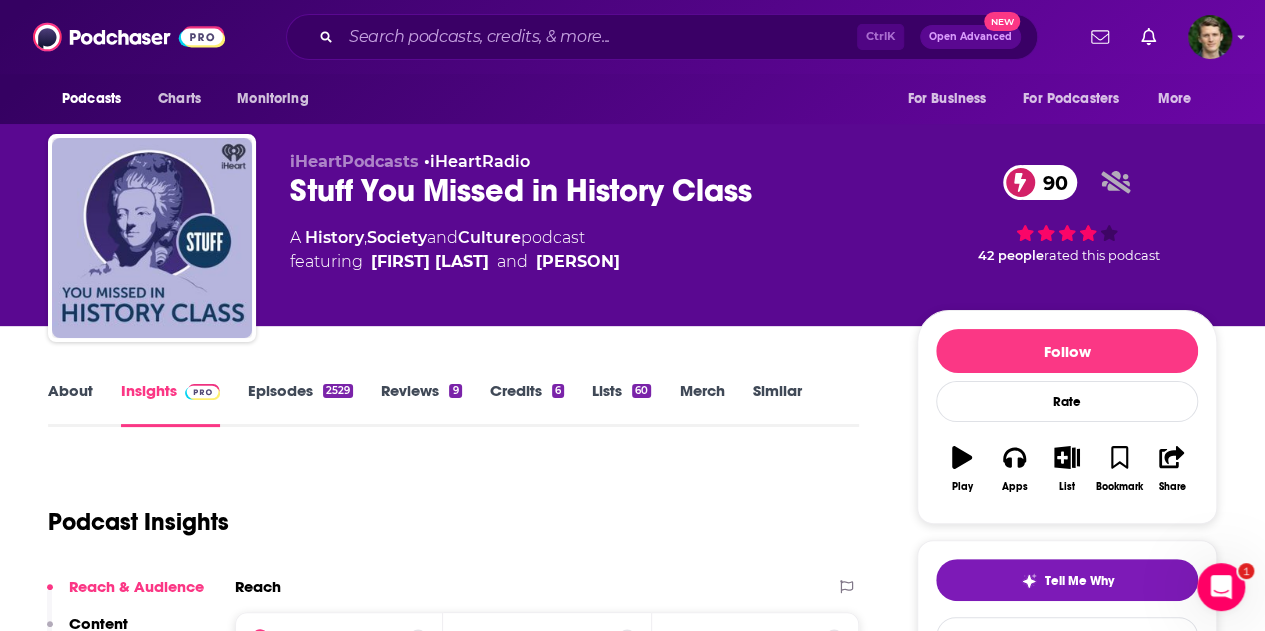 click on "Episodes 2529" at bounding box center [300, 404] 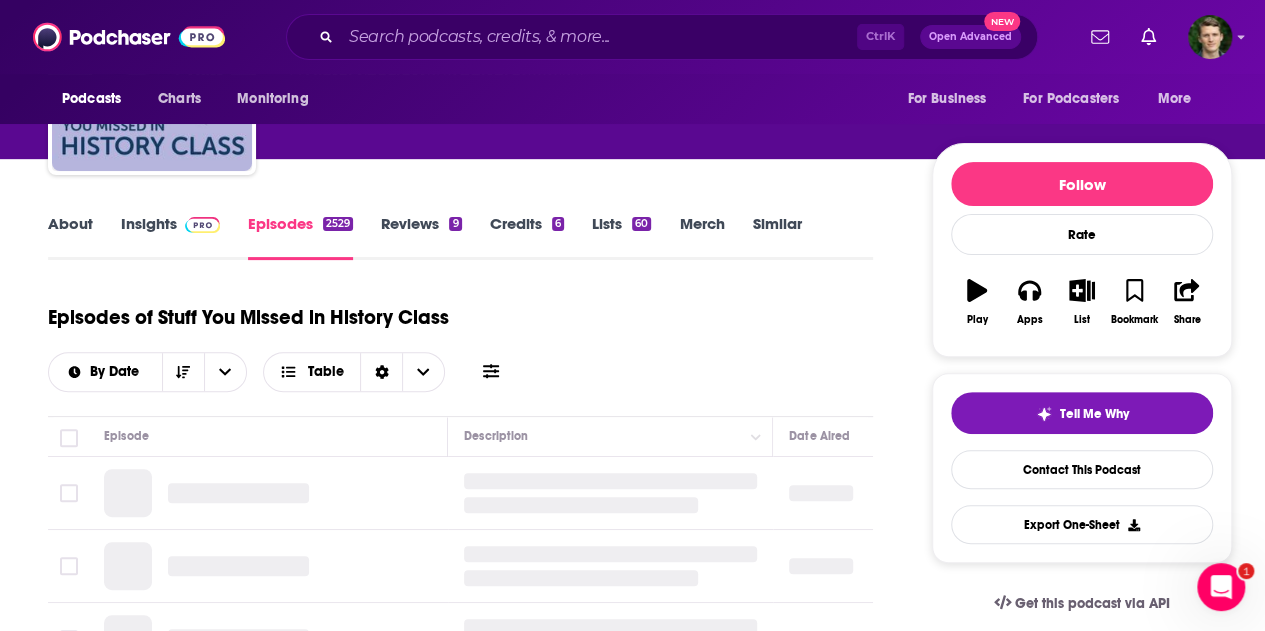 scroll, scrollTop: 400, scrollLeft: 0, axis: vertical 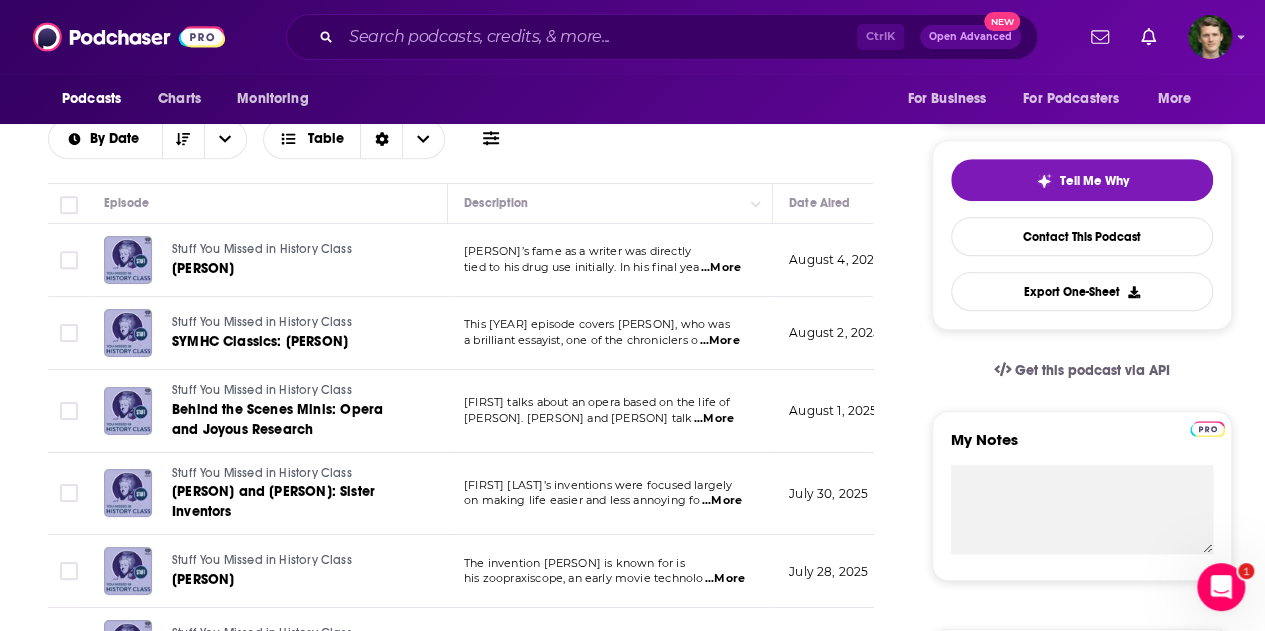 click on "...More" at bounding box center [721, 268] 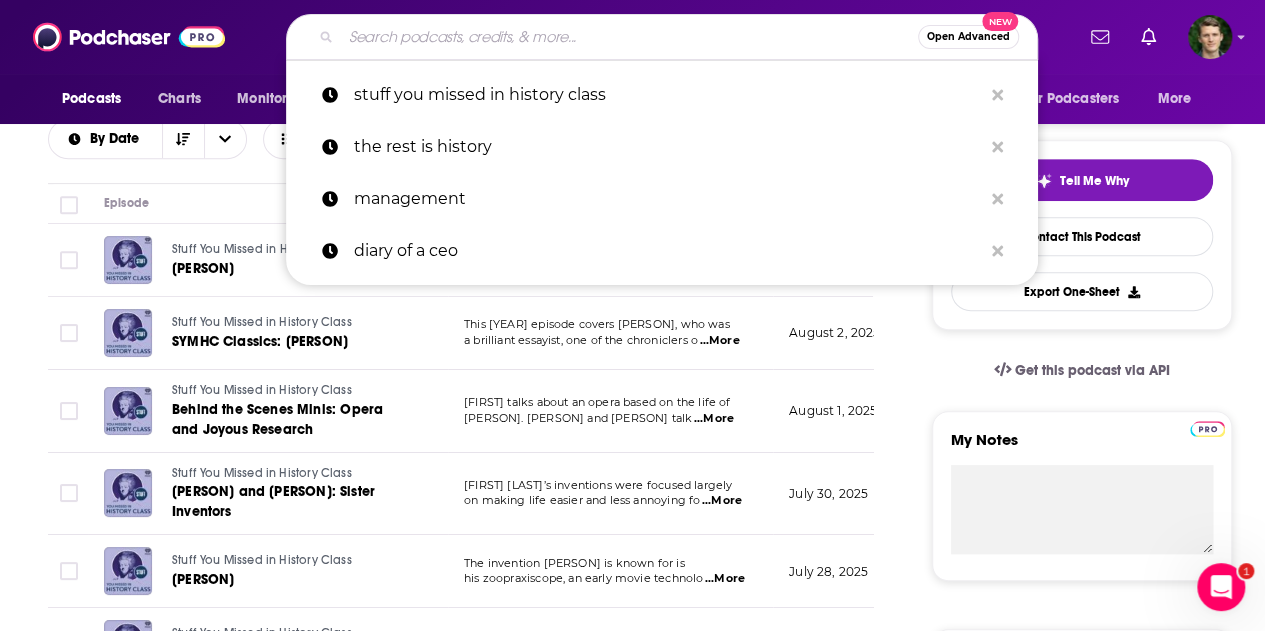 click at bounding box center [629, 37] 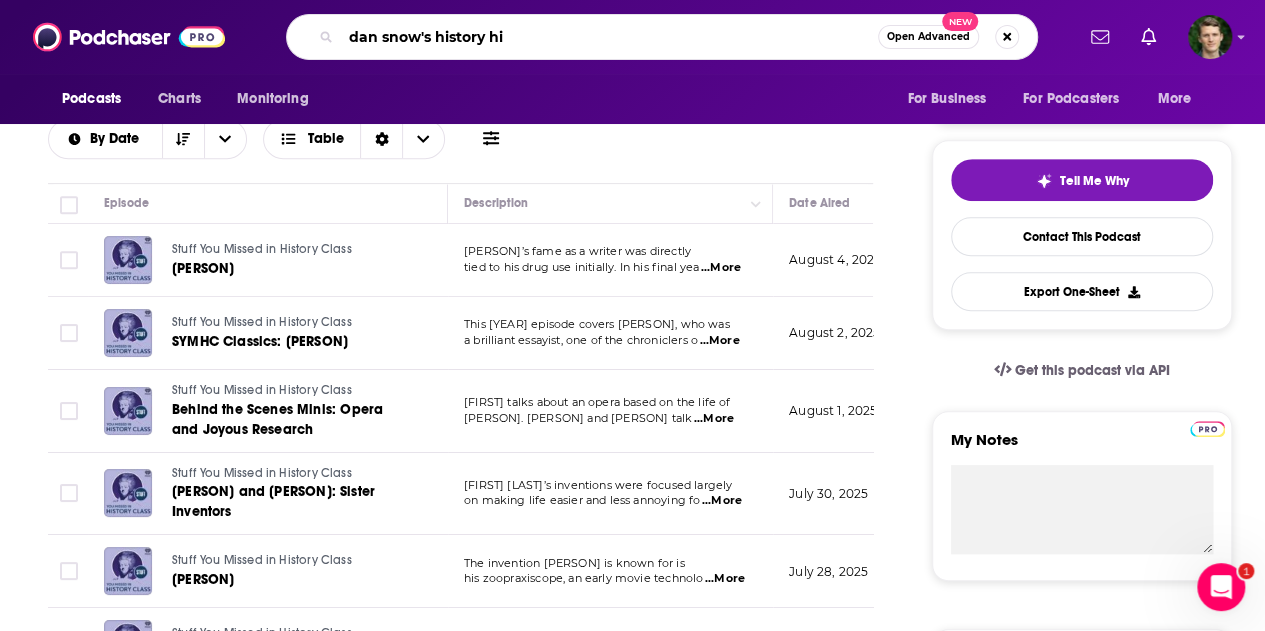 type on "[FIRST] [LAST]'s history hit" 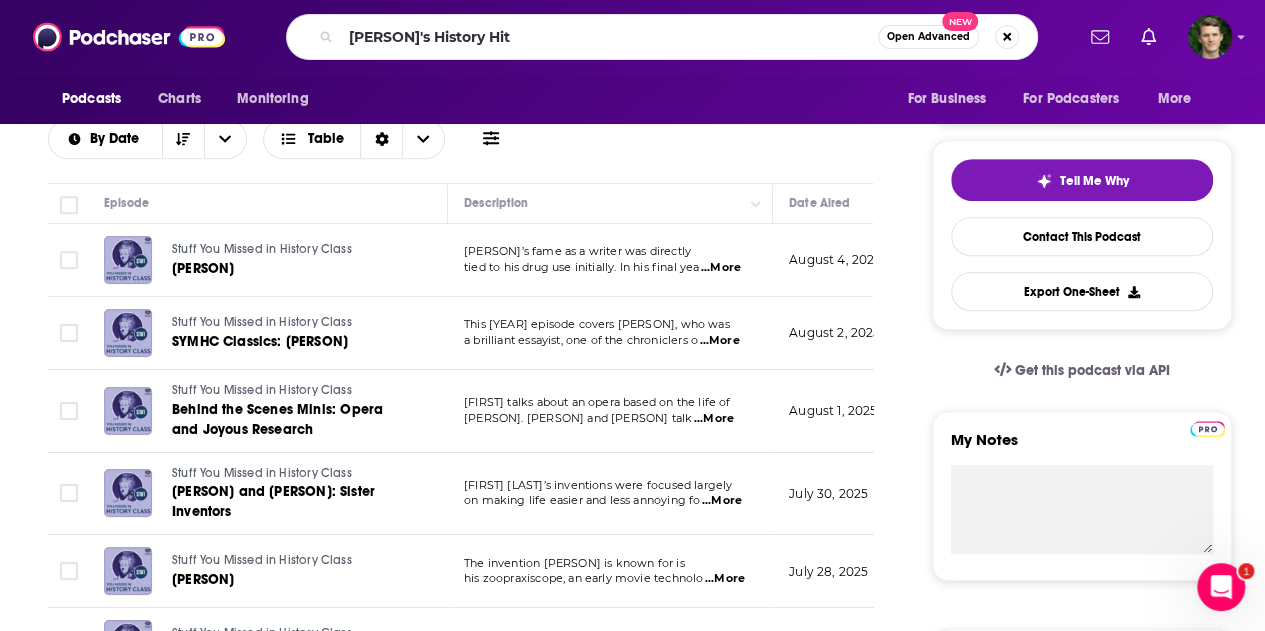 scroll, scrollTop: 0, scrollLeft: 0, axis: both 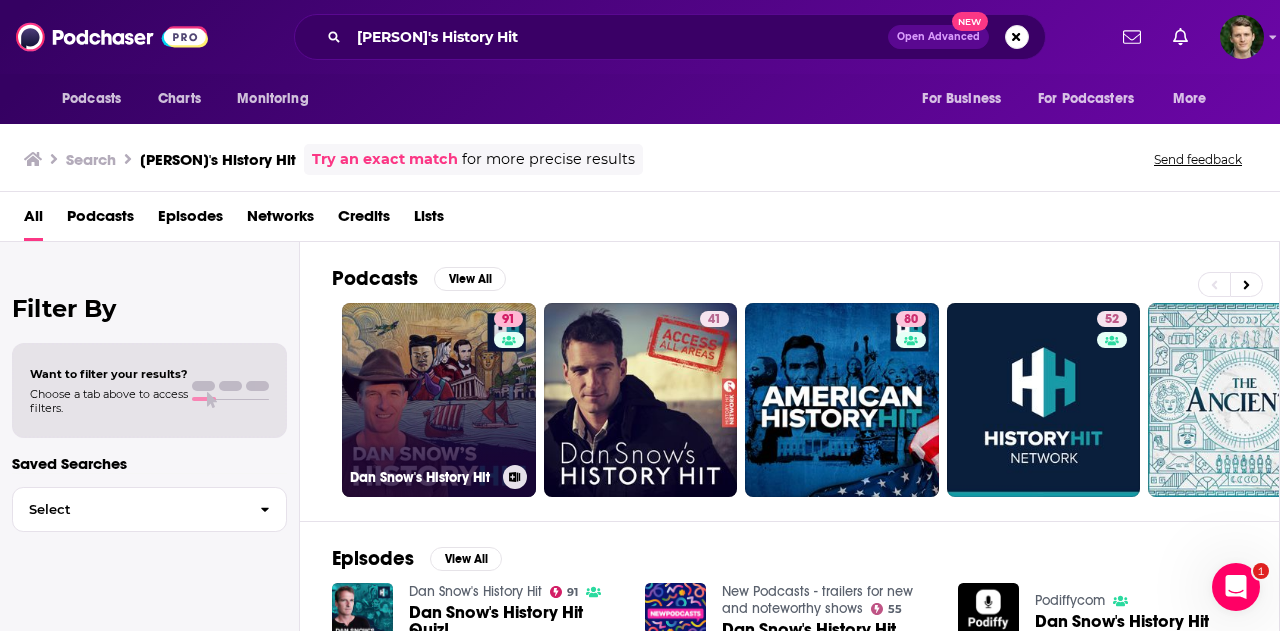 click on "91 Dan Snow's History Hit" at bounding box center [439, 400] 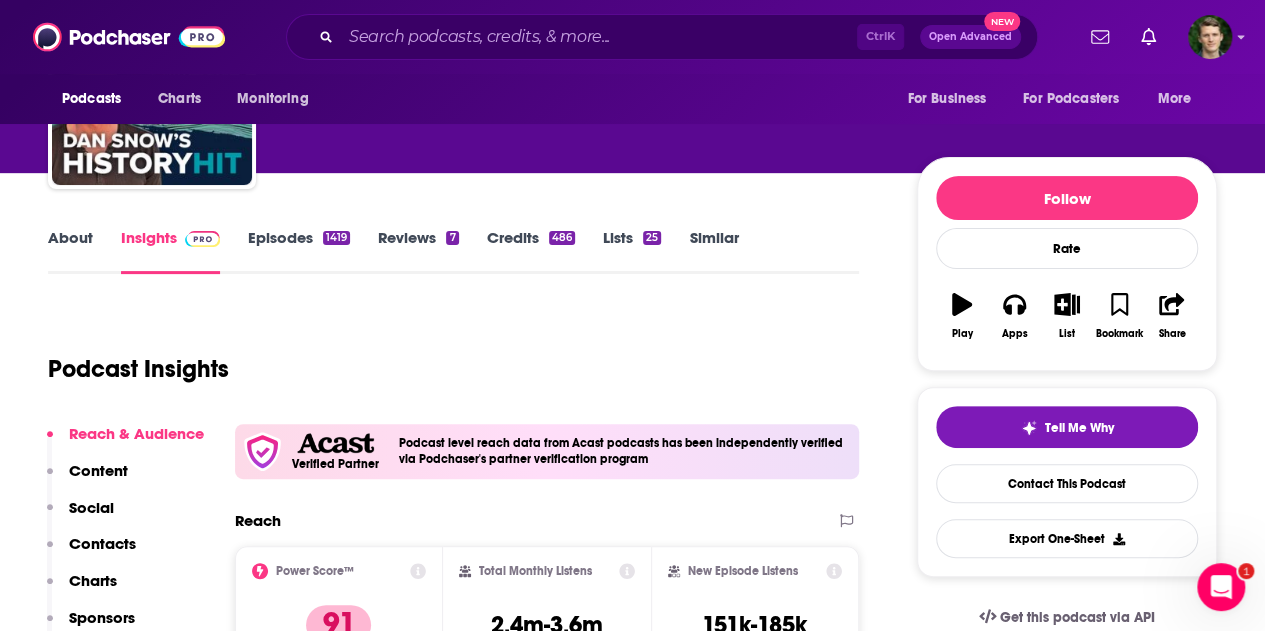 scroll, scrollTop: 0, scrollLeft: 0, axis: both 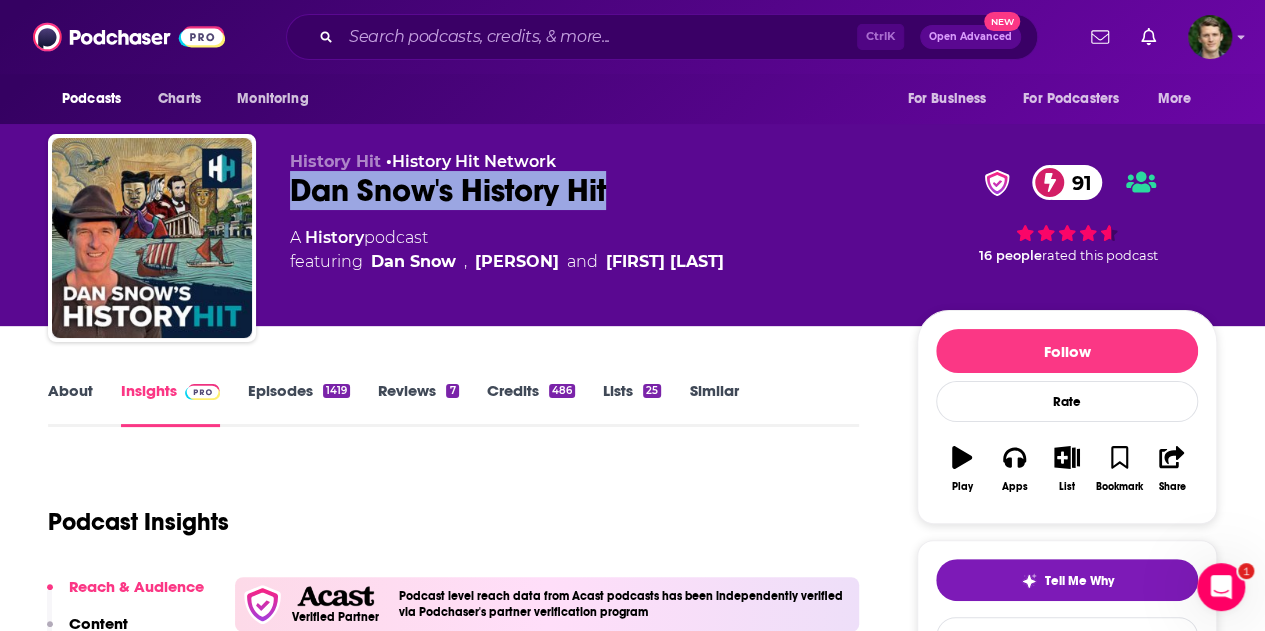 drag, startPoint x: 596, startPoint y: 181, endPoint x: 273, endPoint y: 193, distance: 323.22284 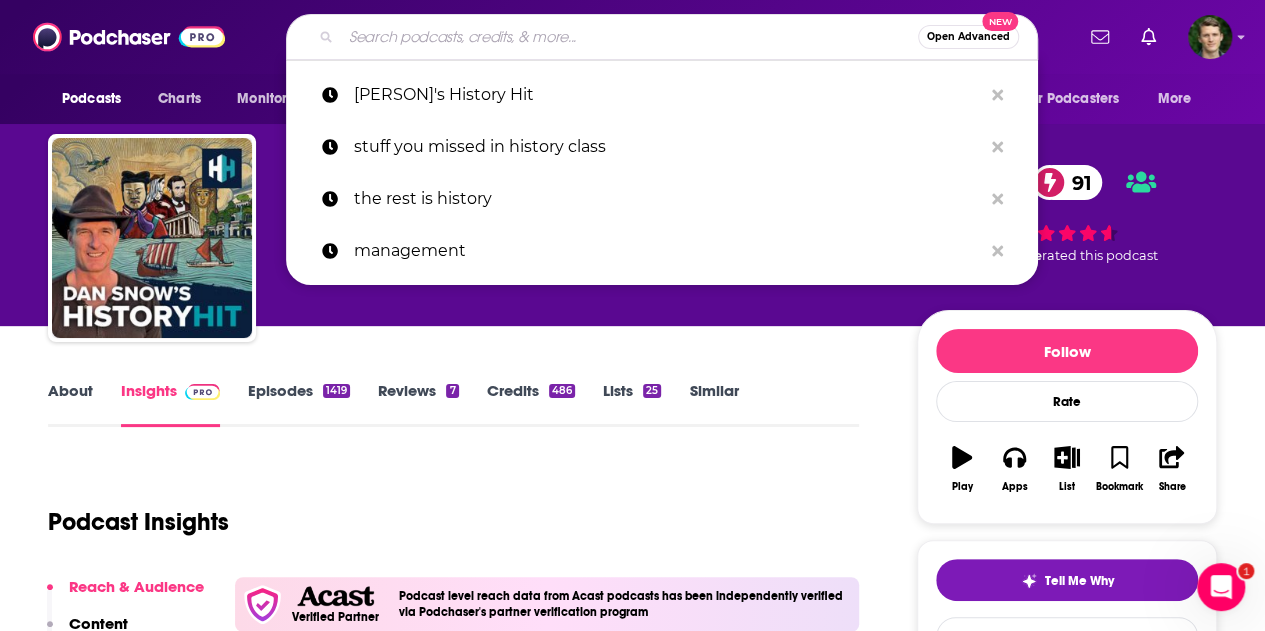 click at bounding box center (629, 37) 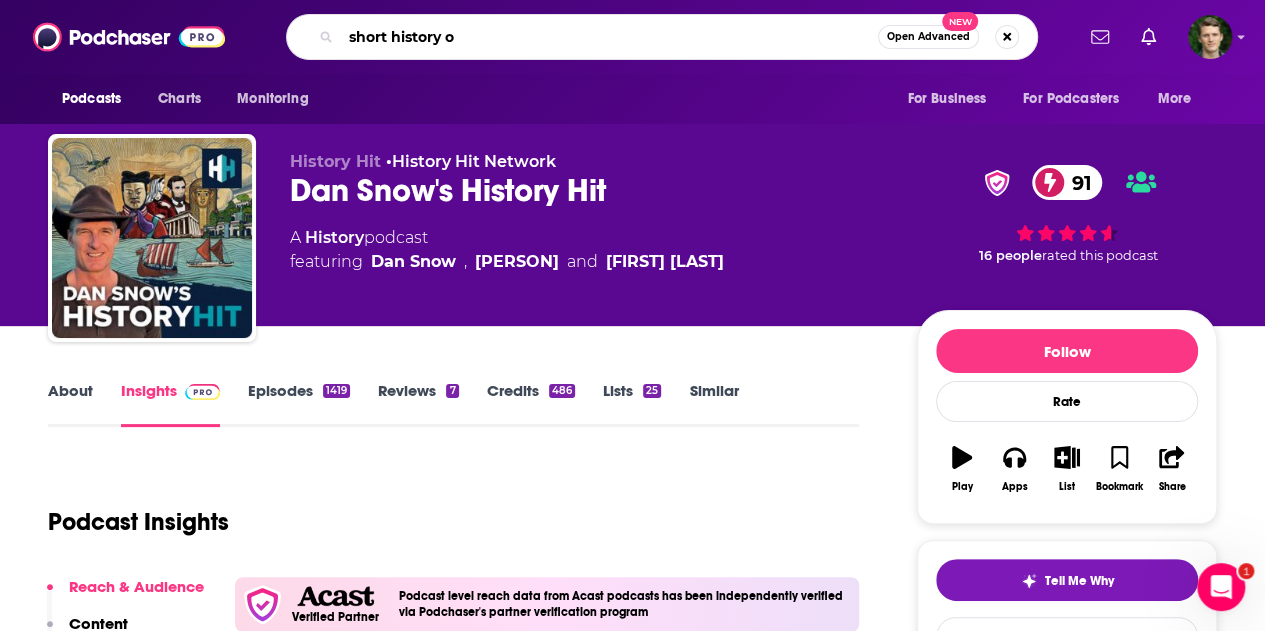 type on "short history of" 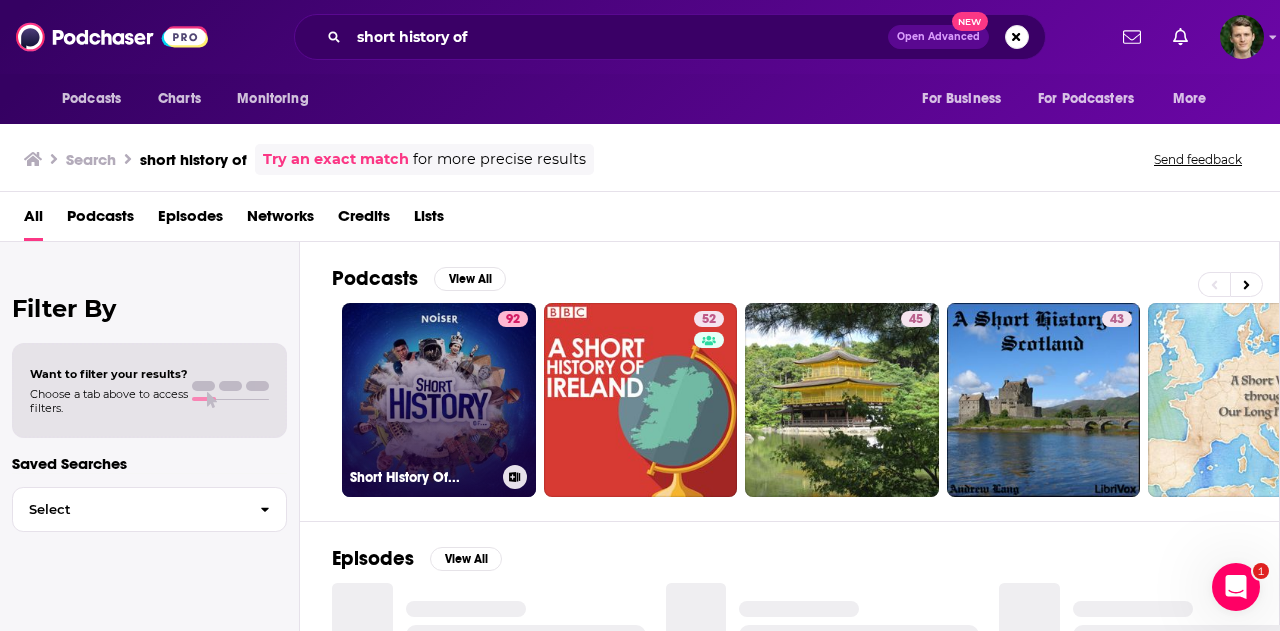 click on "92" at bounding box center (513, 388) 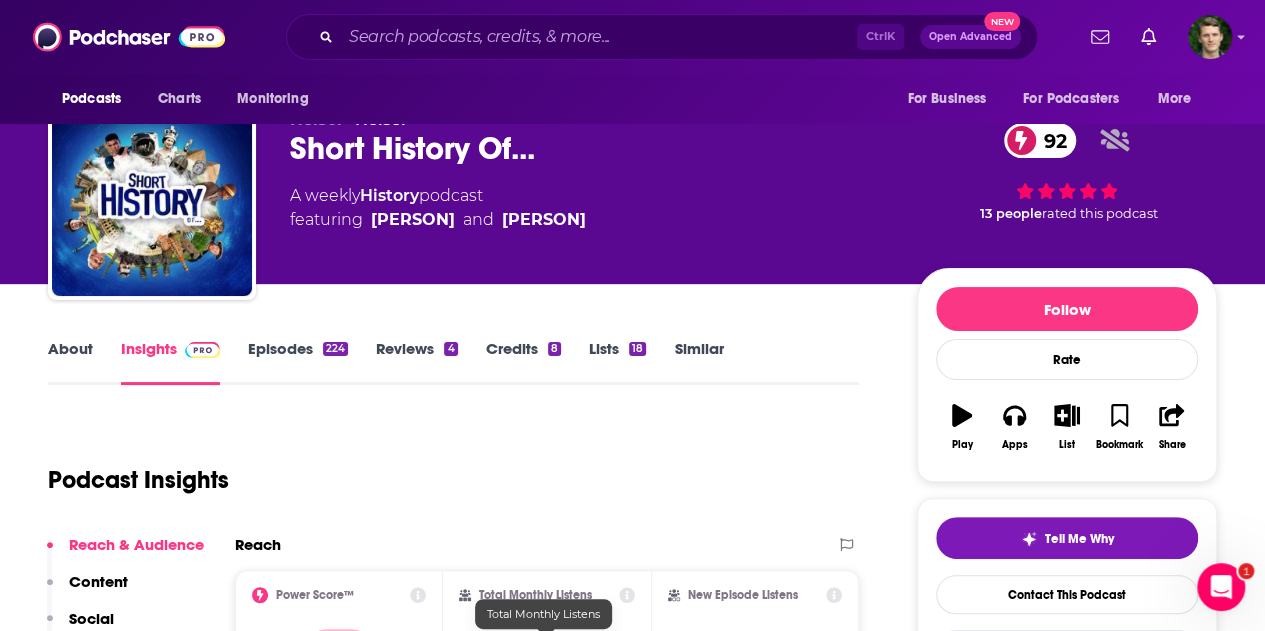 scroll, scrollTop: 0, scrollLeft: 0, axis: both 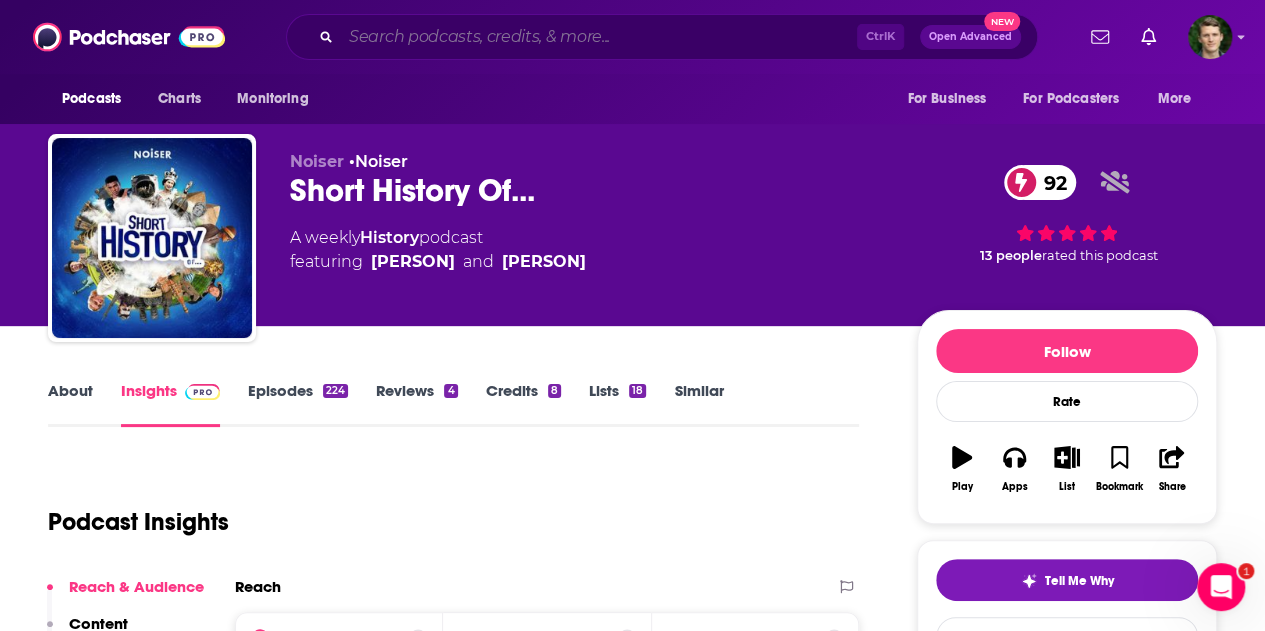 click at bounding box center [599, 37] 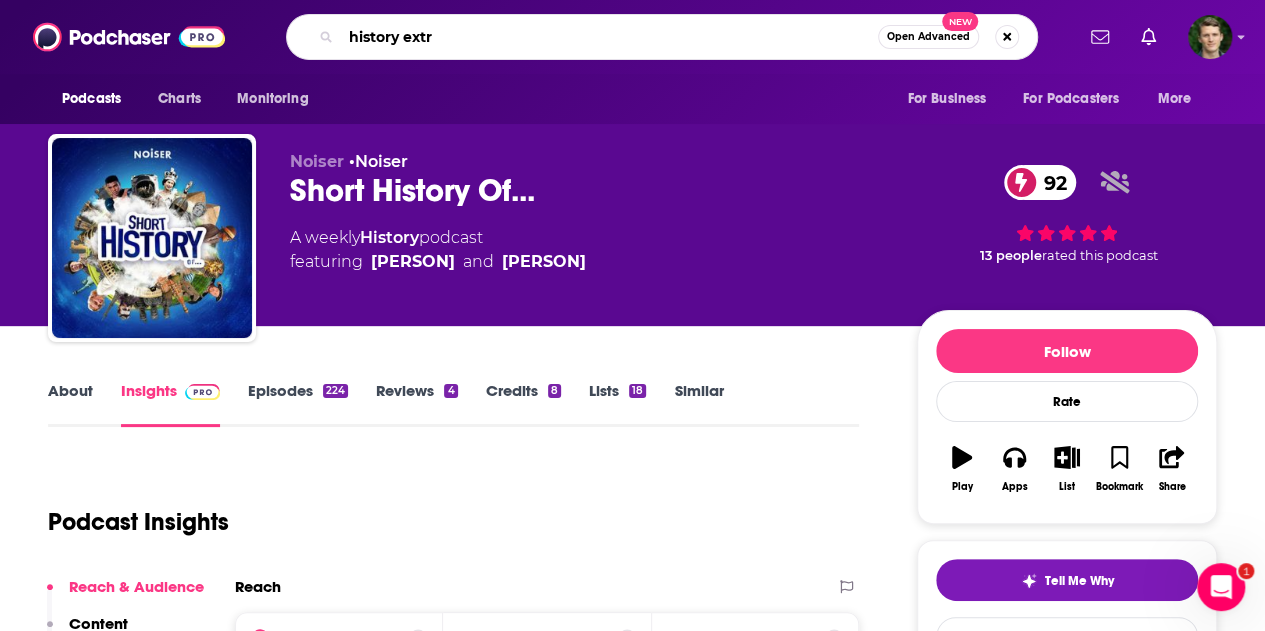 type on "history extra" 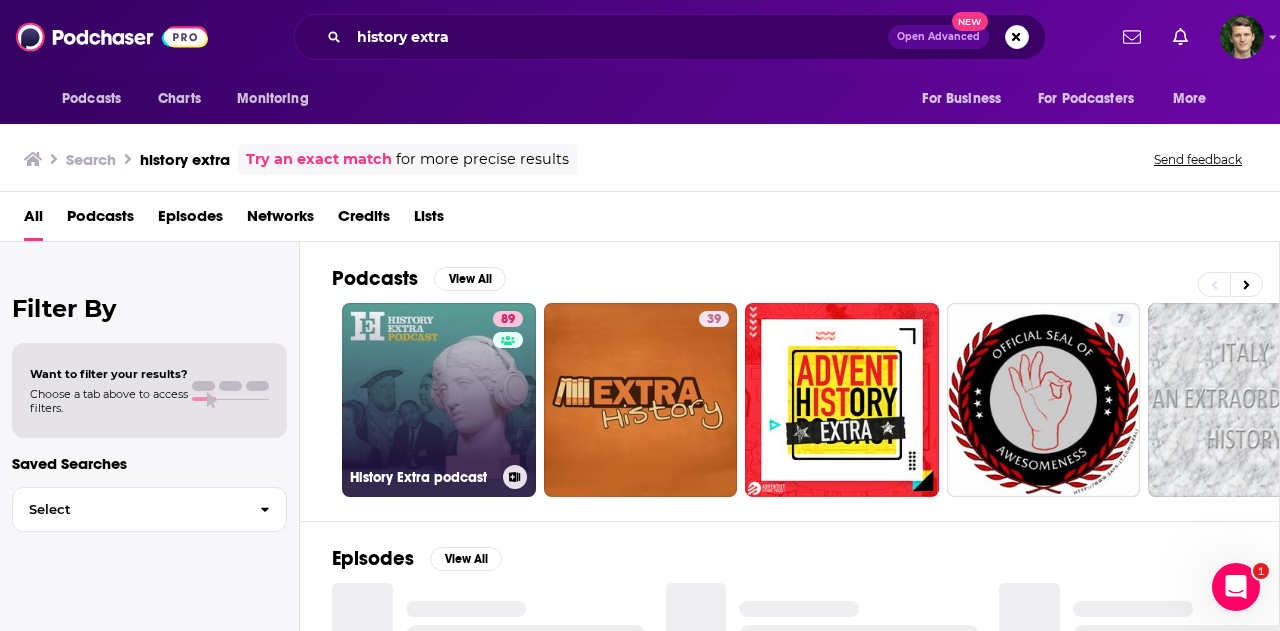 click on "89 History Extra podcast" at bounding box center (439, 400) 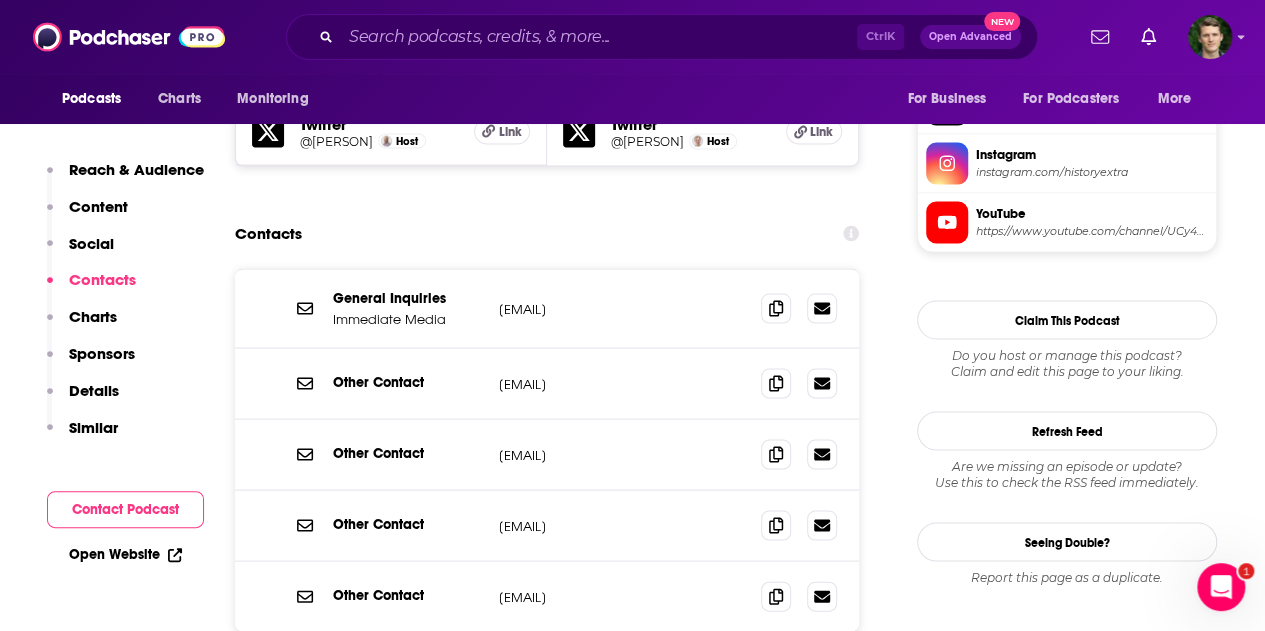 scroll, scrollTop: 2000, scrollLeft: 0, axis: vertical 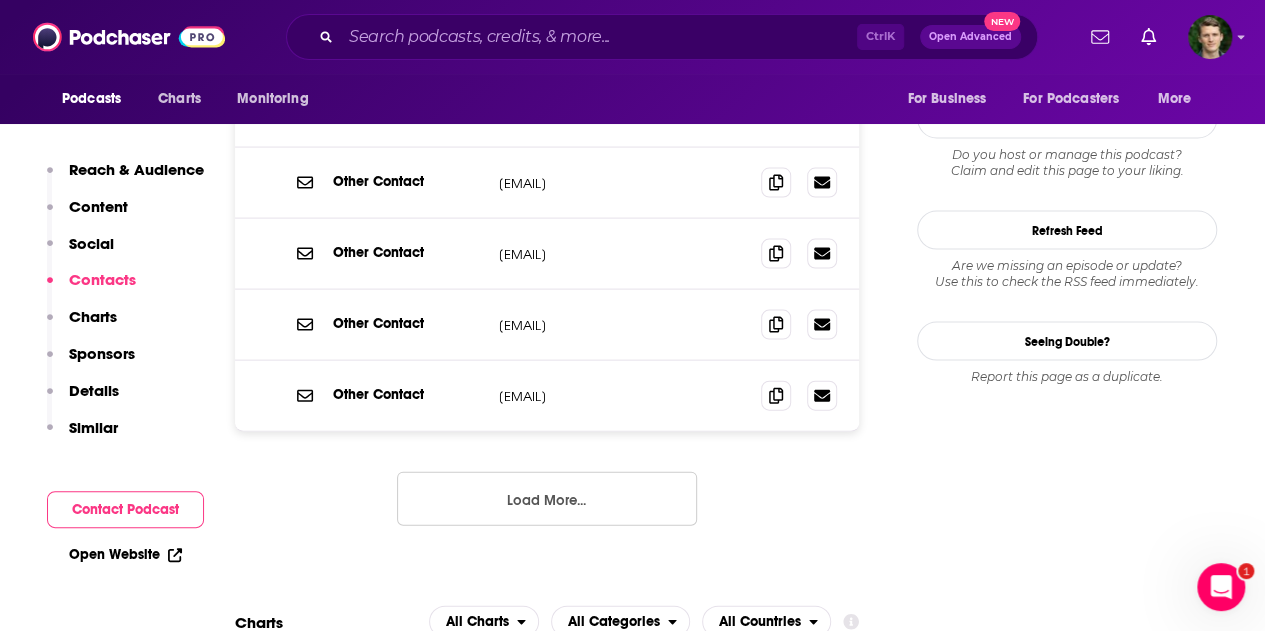 click on "Load More..." at bounding box center [547, 499] 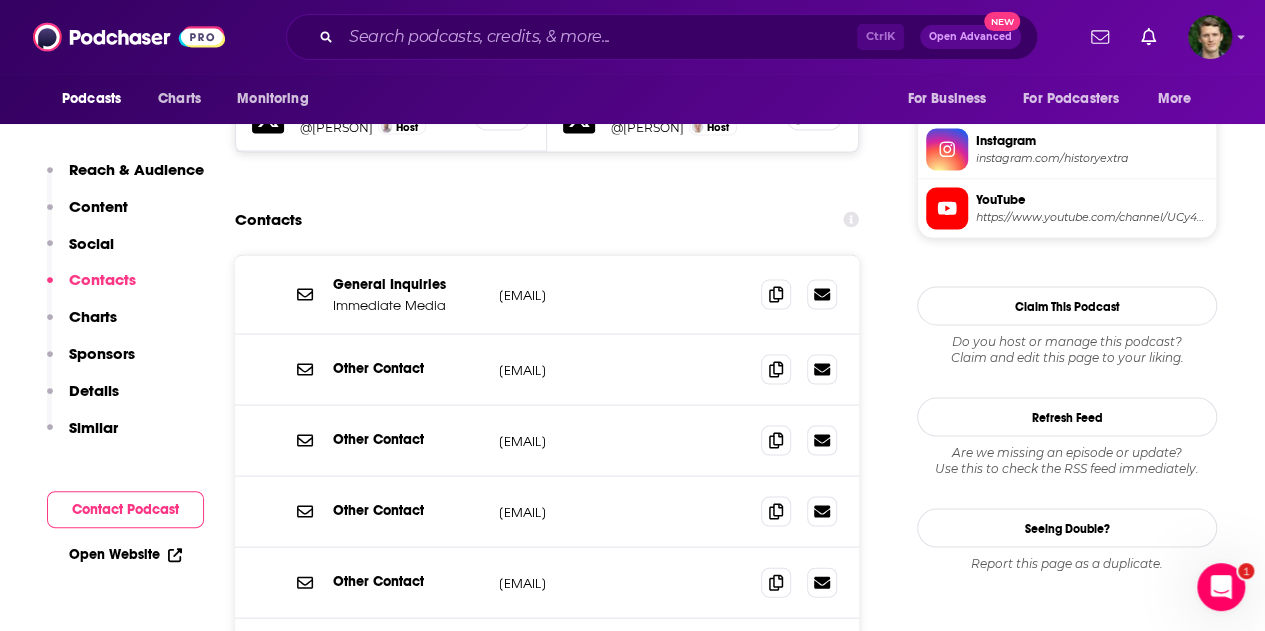 scroll, scrollTop: 1700, scrollLeft: 0, axis: vertical 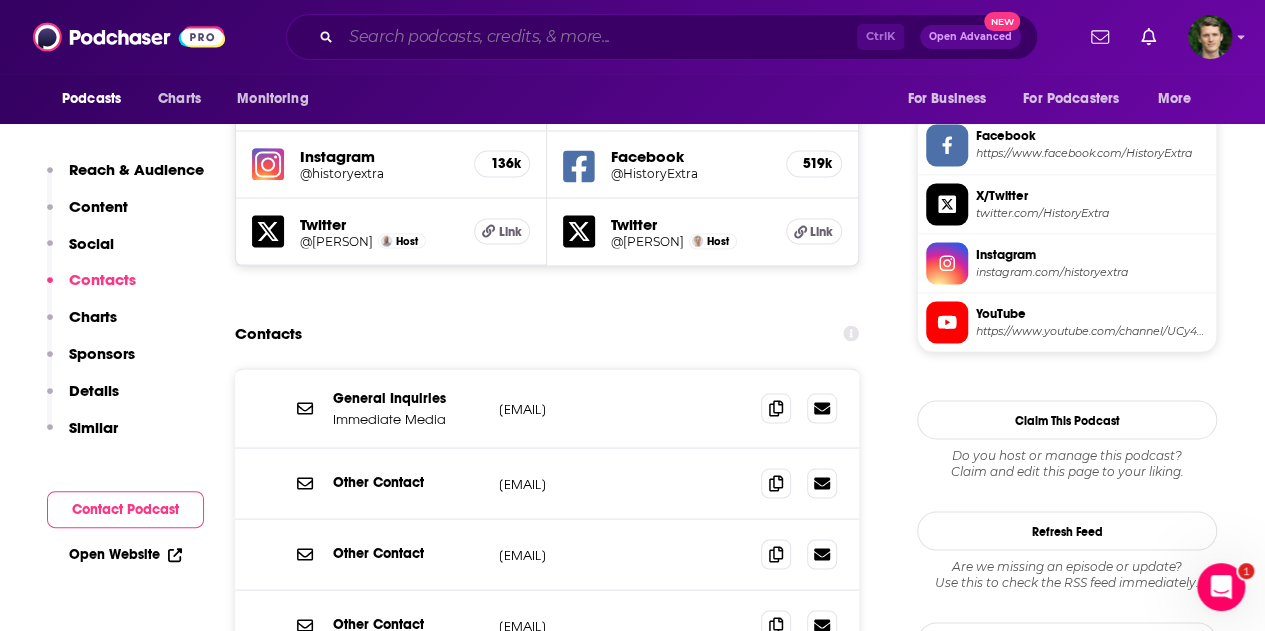 click at bounding box center (599, 37) 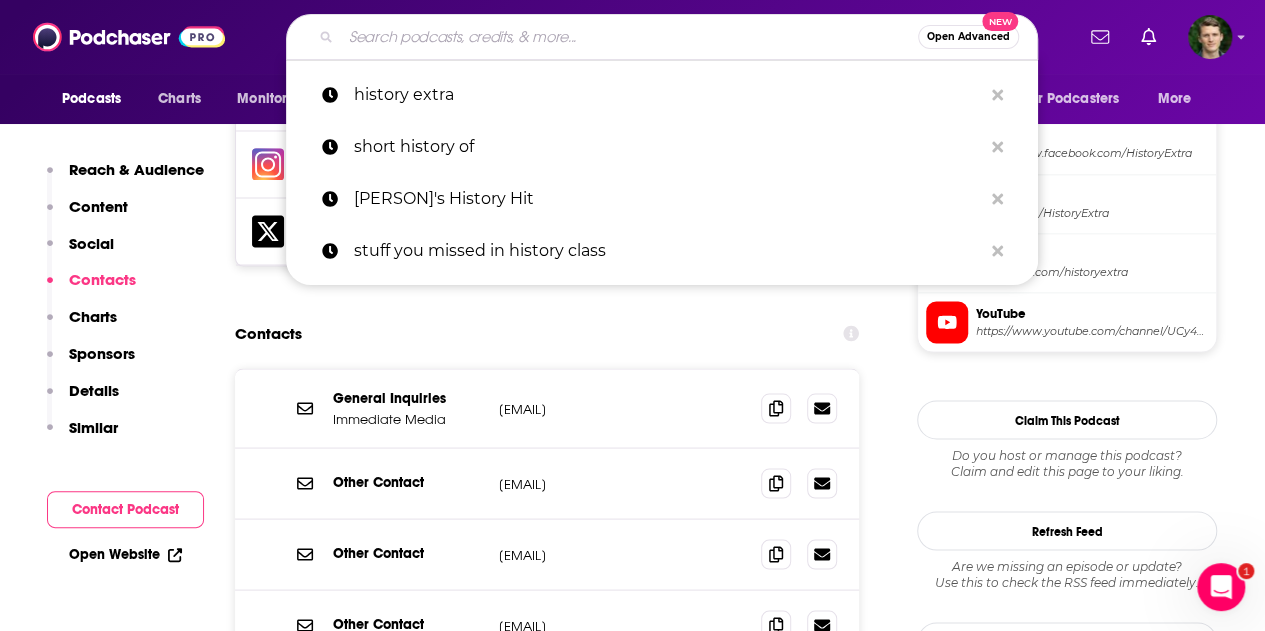 type on "j" 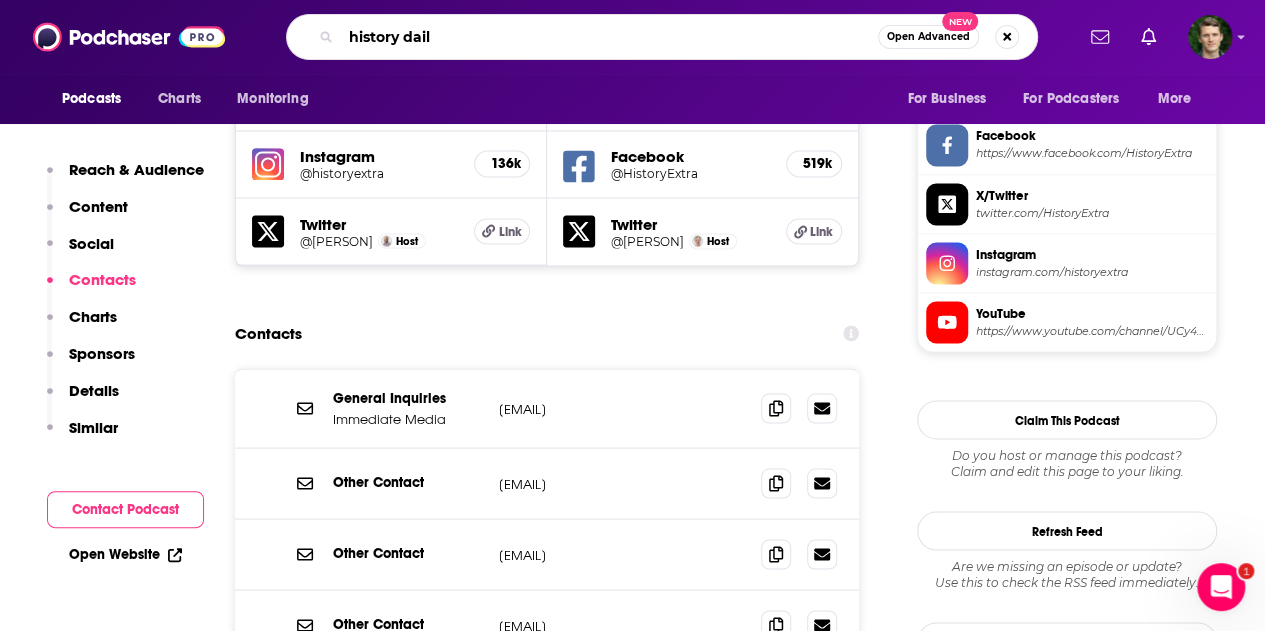 type on "history daily" 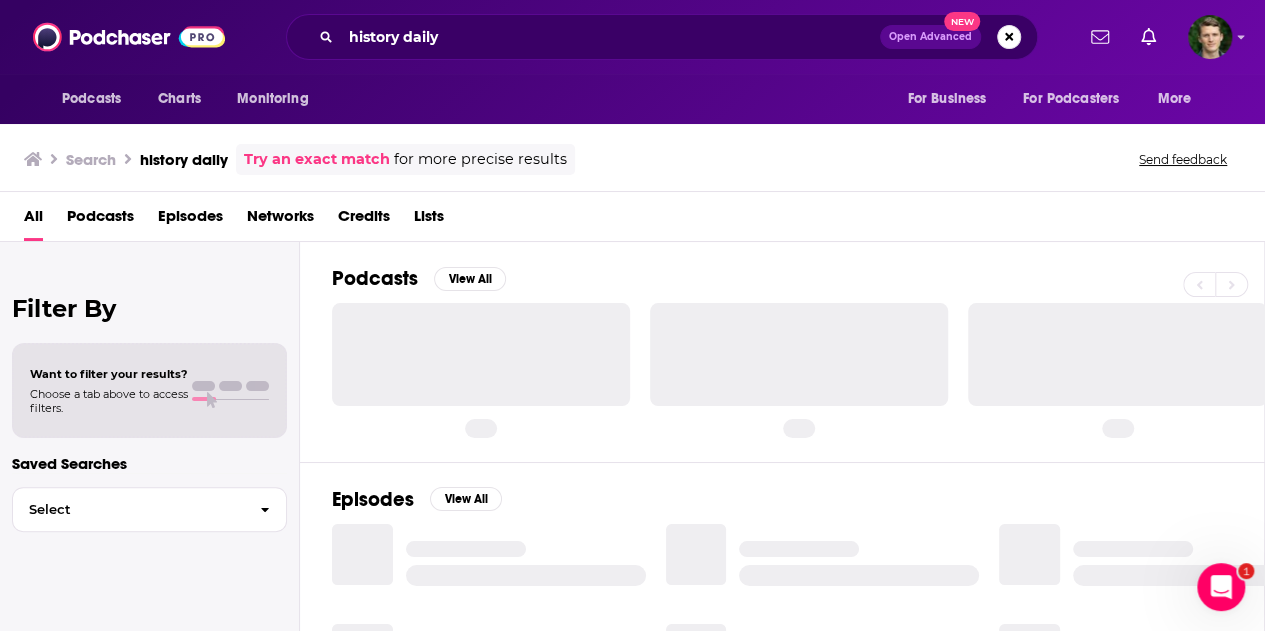 scroll, scrollTop: 0, scrollLeft: 0, axis: both 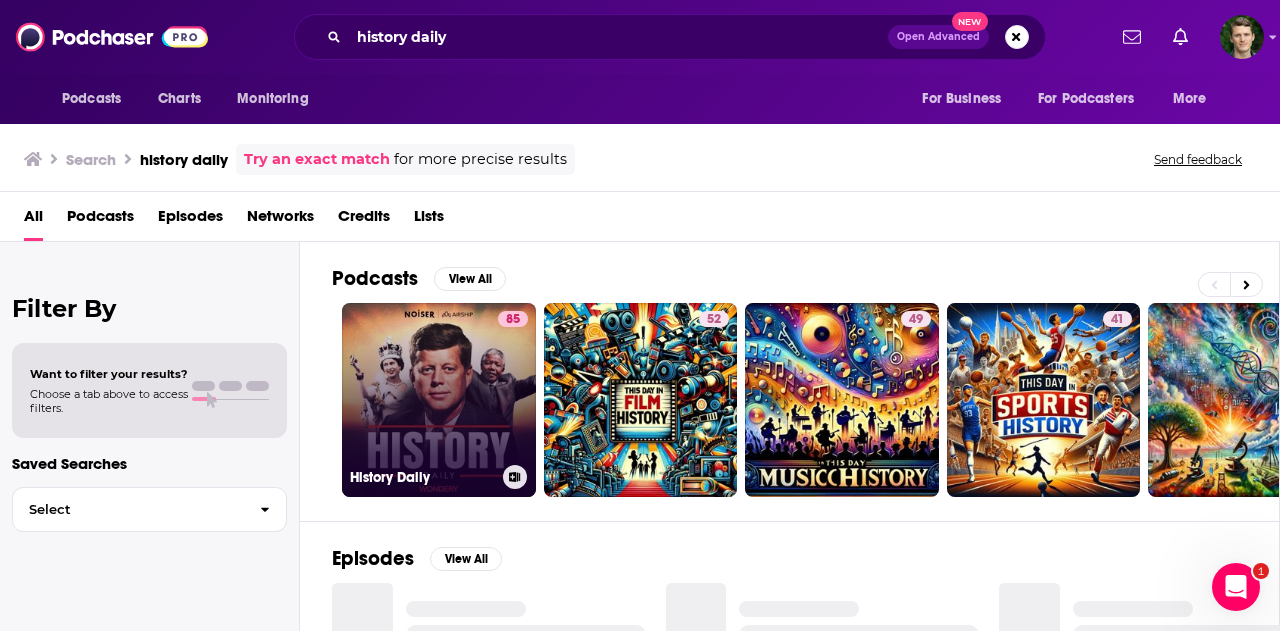 click on "85 History Daily" at bounding box center (439, 400) 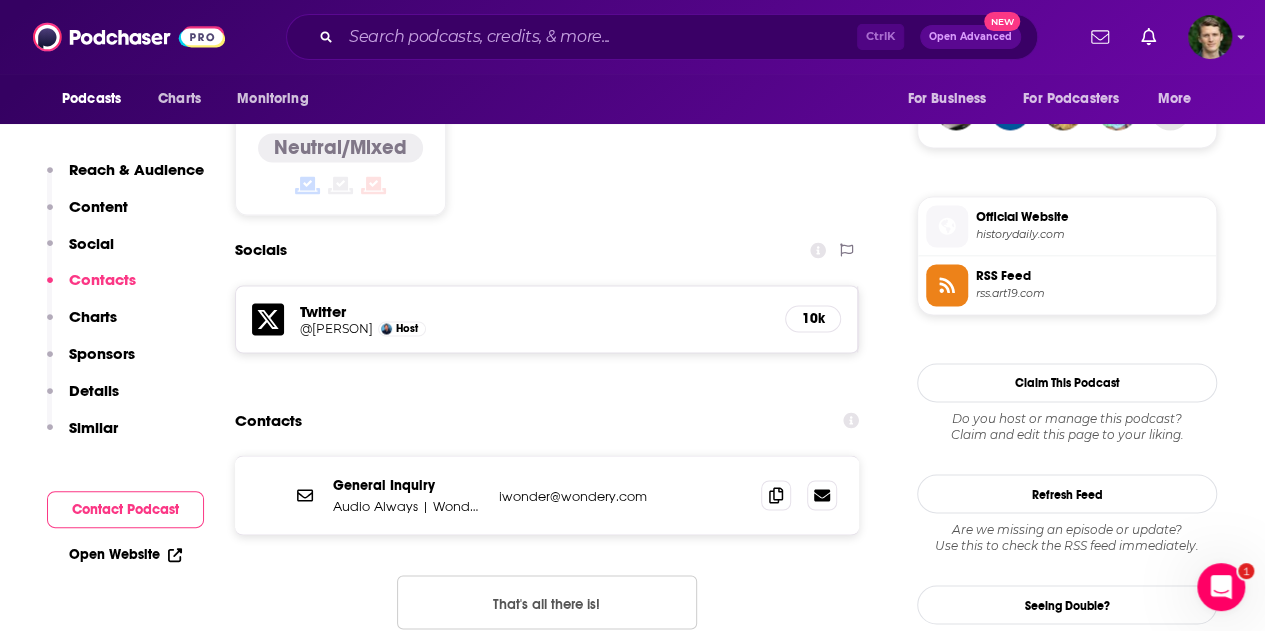 scroll, scrollTop: 1600, scrollLeft: 0, axis: vertical 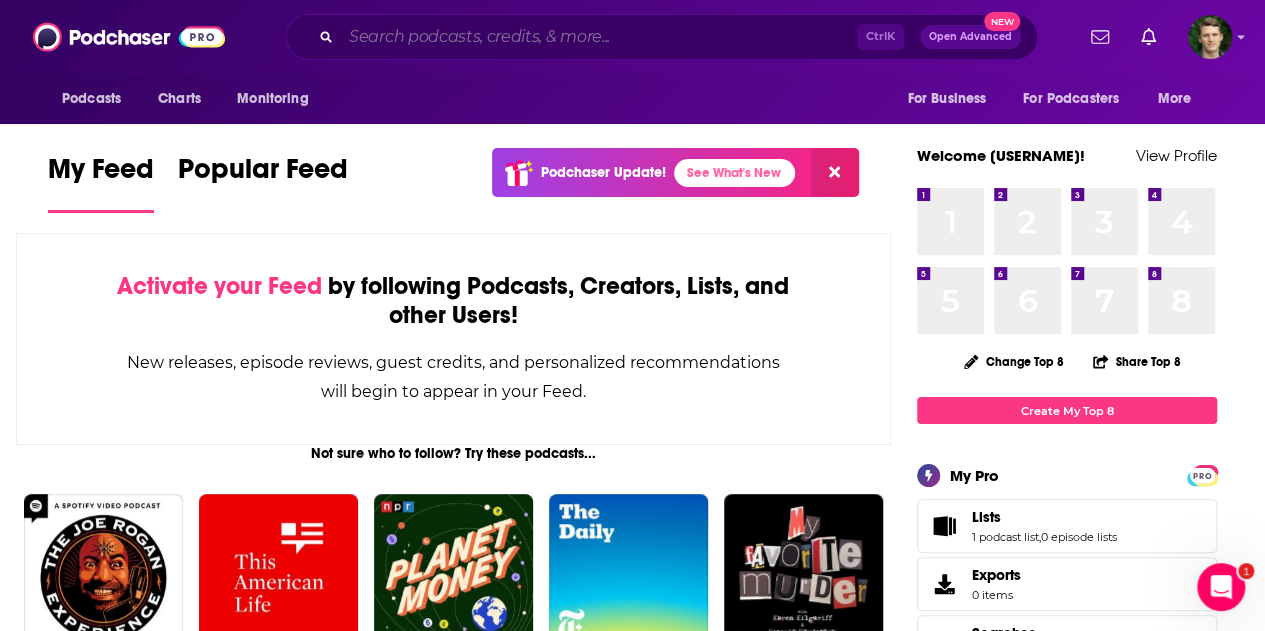 click at bounding box center [599, 37] 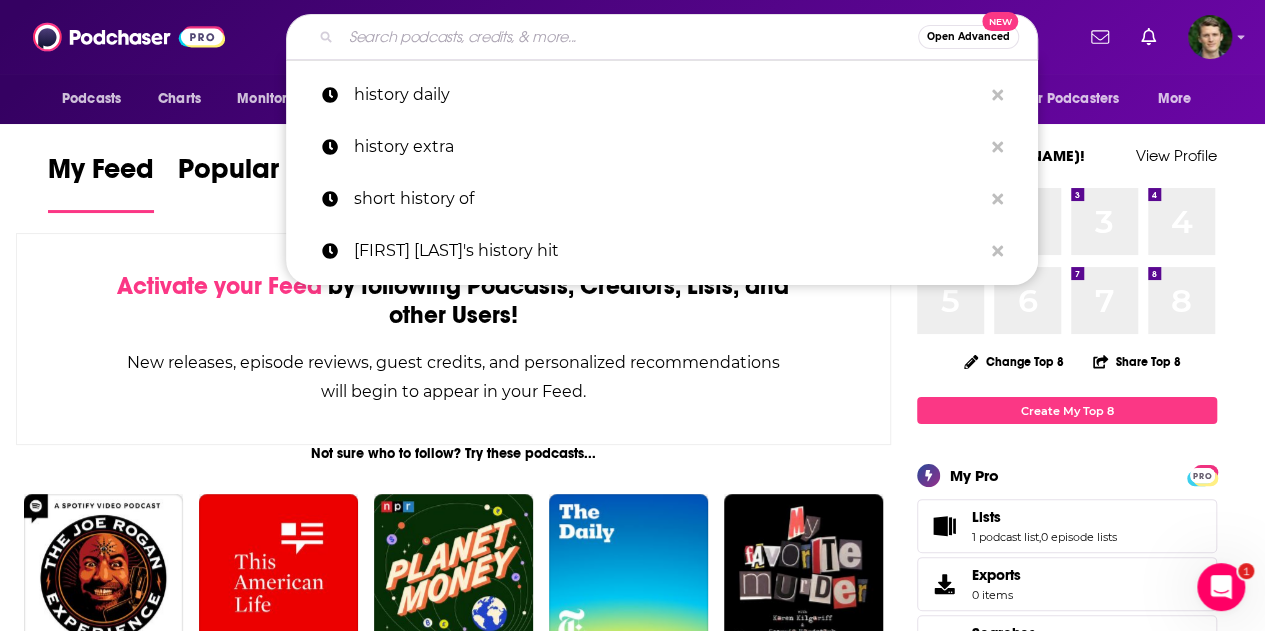 paste on "History That Doesn't Suck" 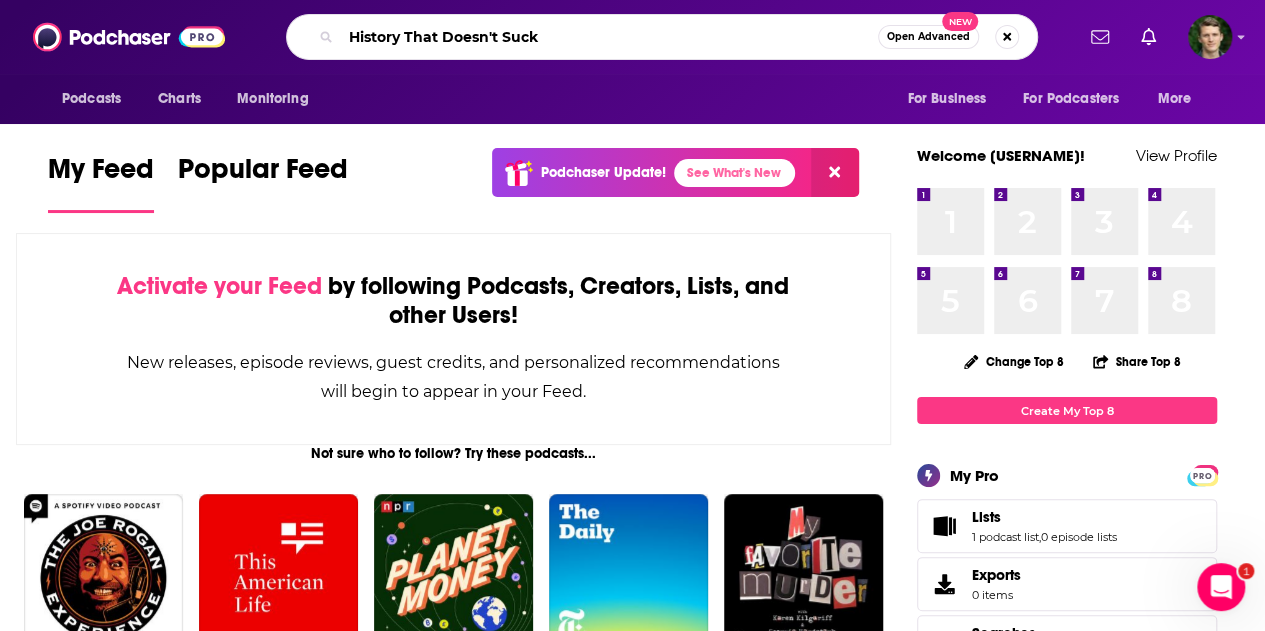 type on "History That Doesn't Suck" 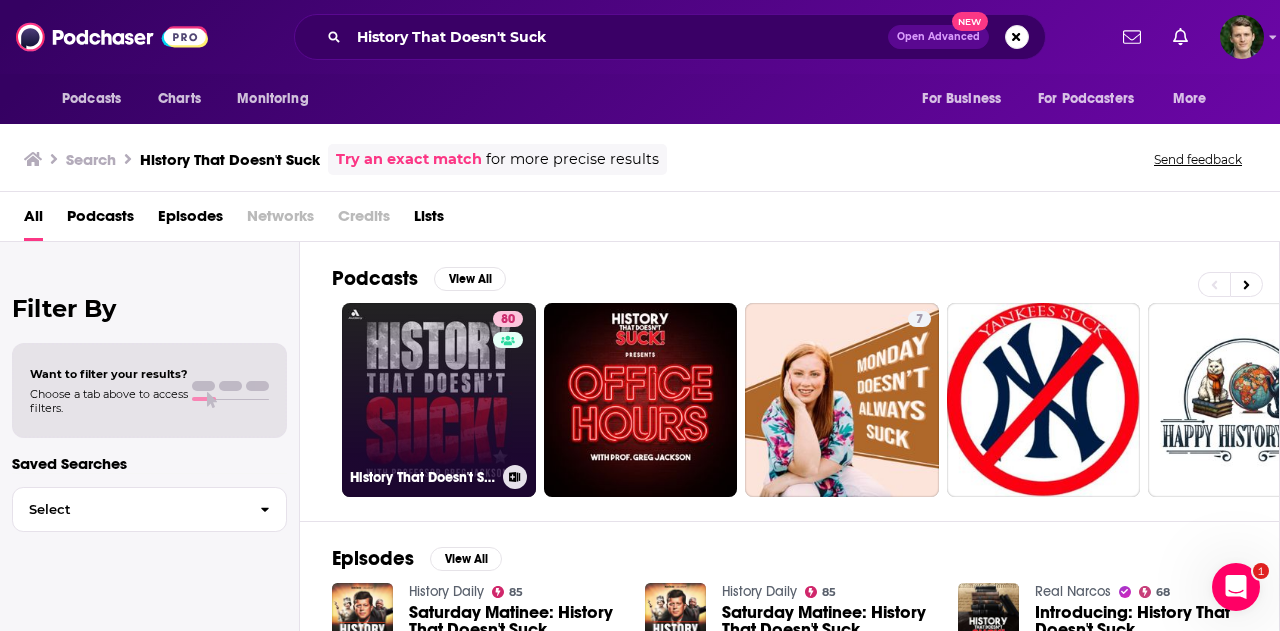 click on "[NUMBER] History That Doesn't Suck" at bounding box center (439, 400) 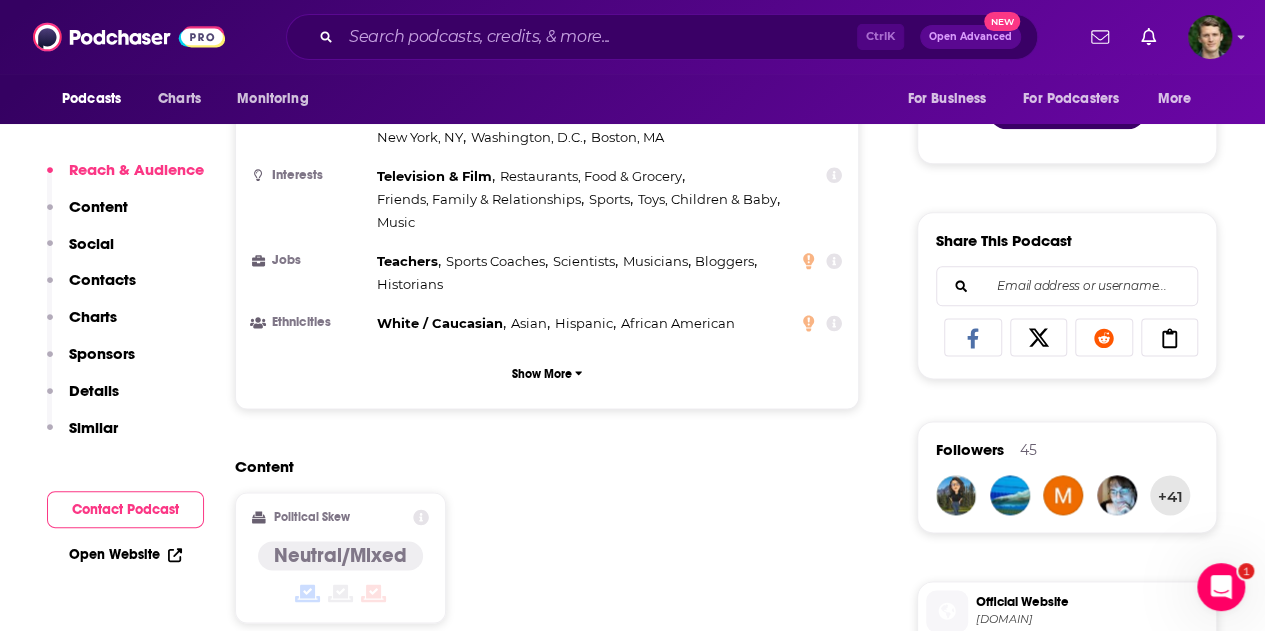 scroll, scrollTop: 1200, scrollLeft: 0, axis: vertical 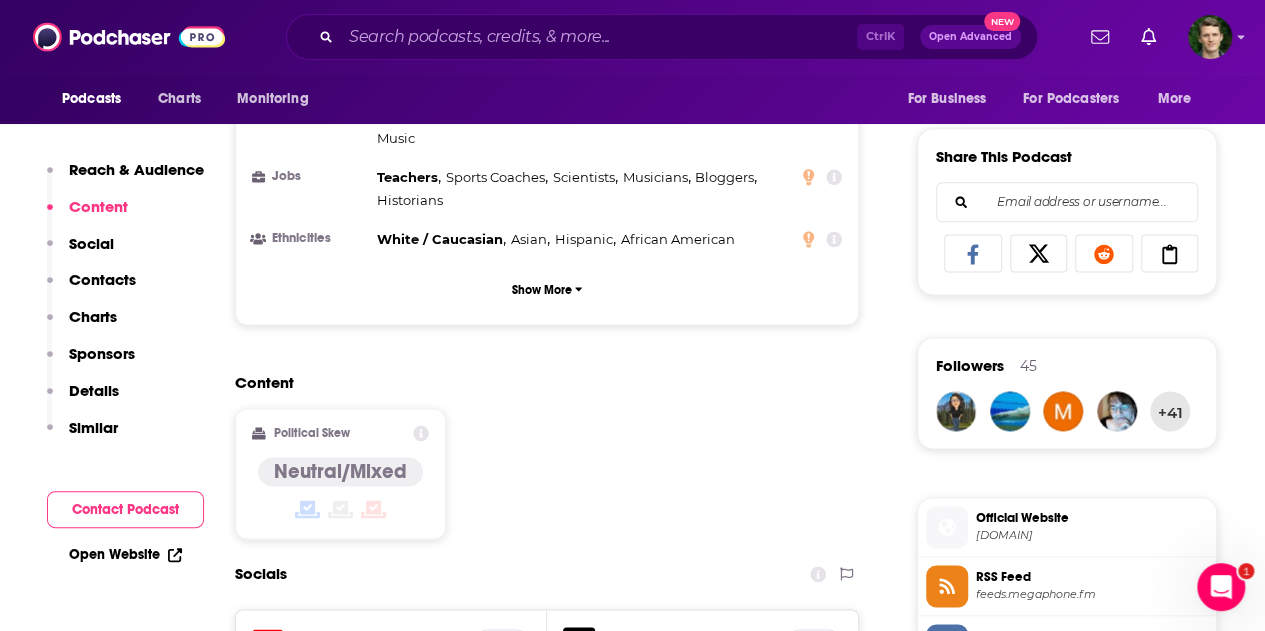 drag, startPoint x: 465, startPoint y: 343, endPoint x: 900, endPoint y: 430, distance: 443.6147 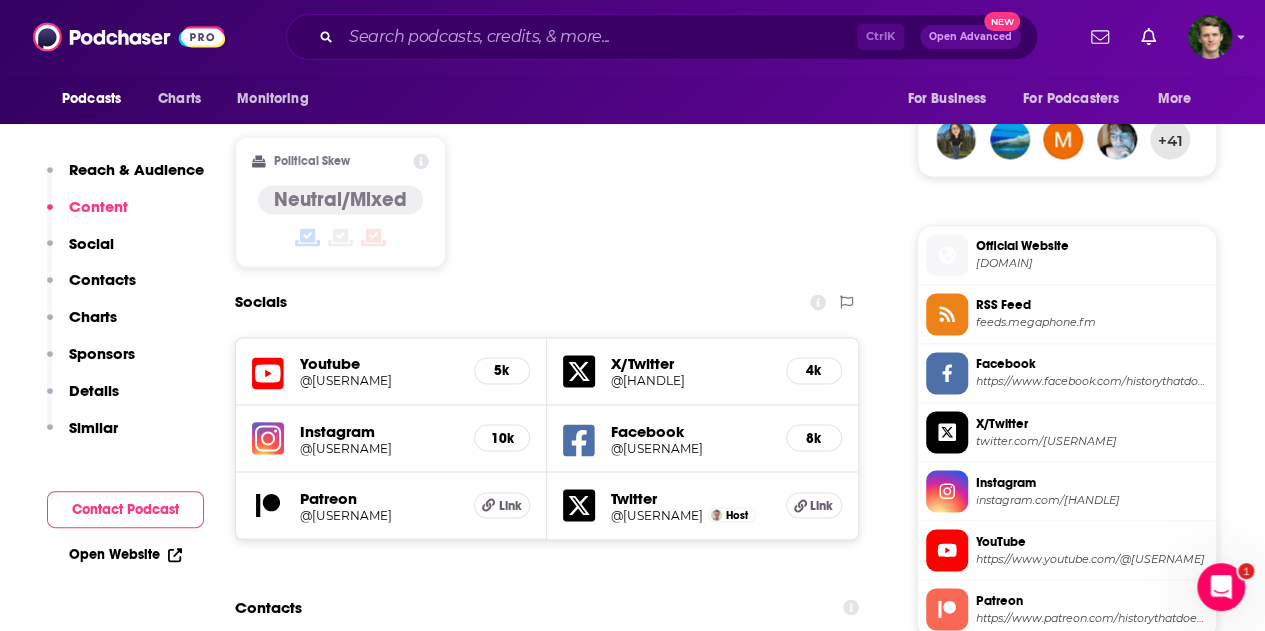 scroll, scrollTop: 1800, scrollLeft: 0, axis: vertical 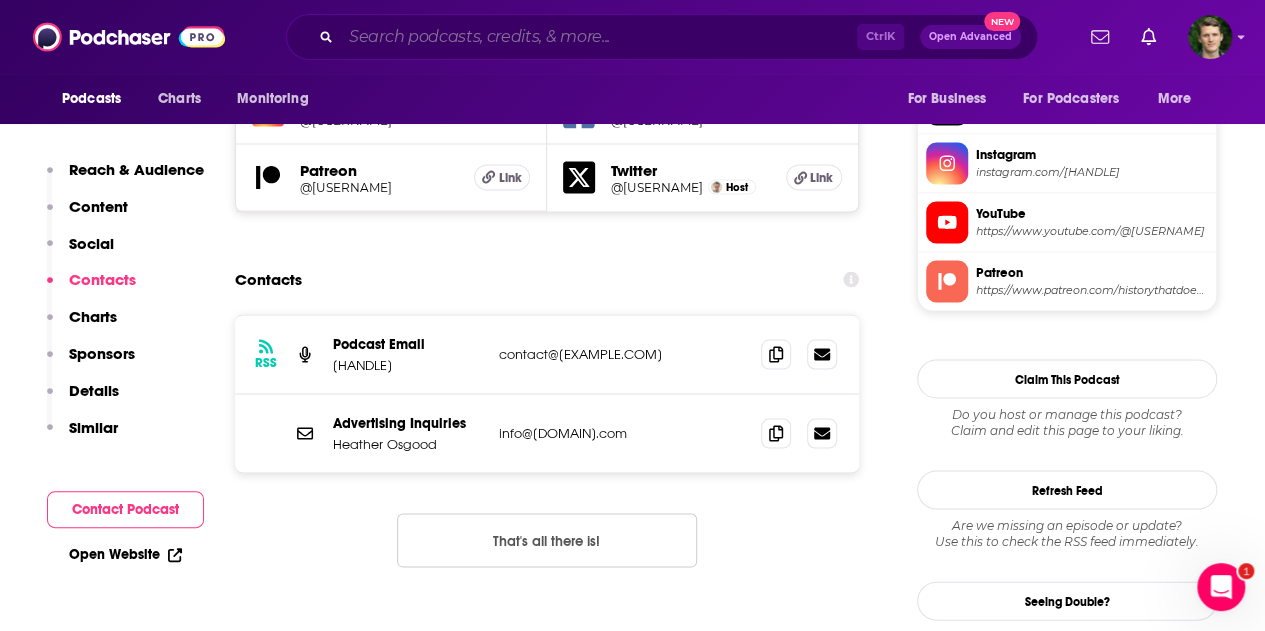 click at bounding box center [599, 37] 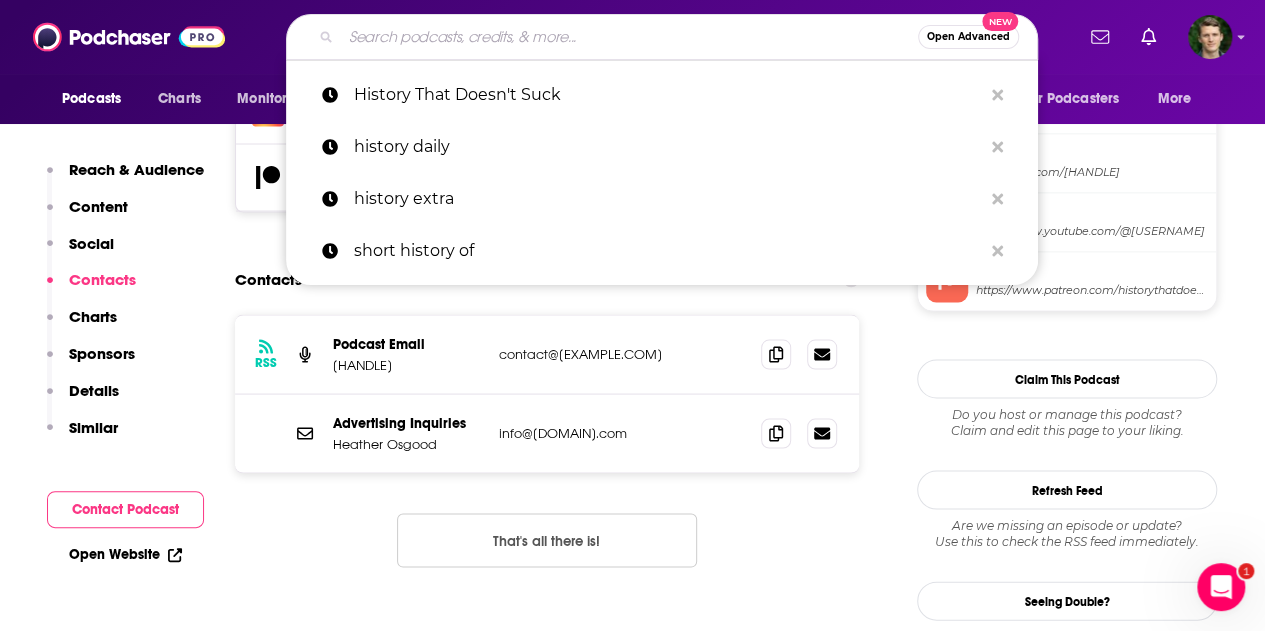 paste on "History Unplugged Podcast" 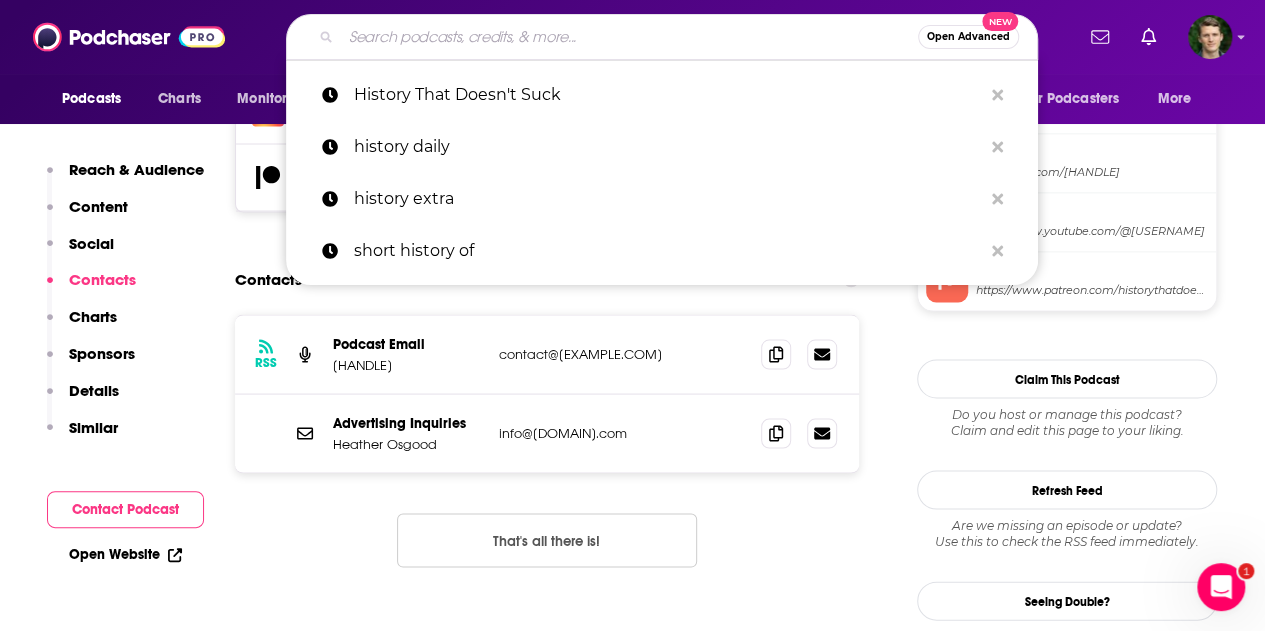 type on "History Unplugged Podcast" 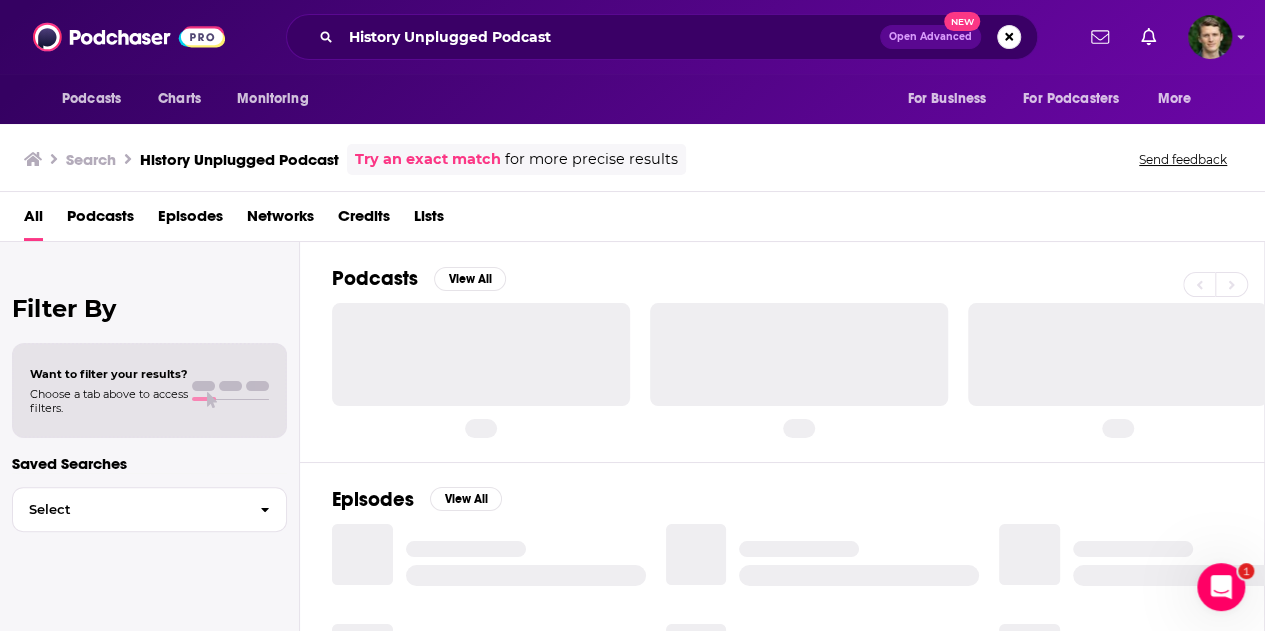 scroll, scrollTop: 0, scrollLeft: 0, axis: both 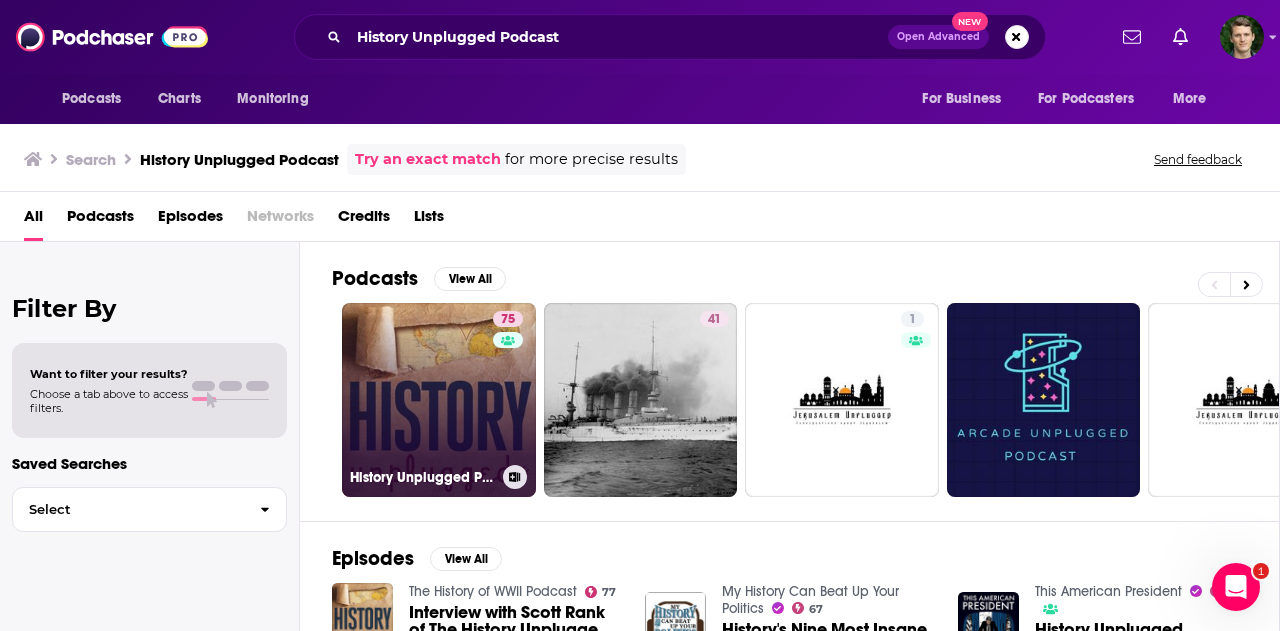 click on "75 History Unplugged Podcast" at bounding box center (439, 400) 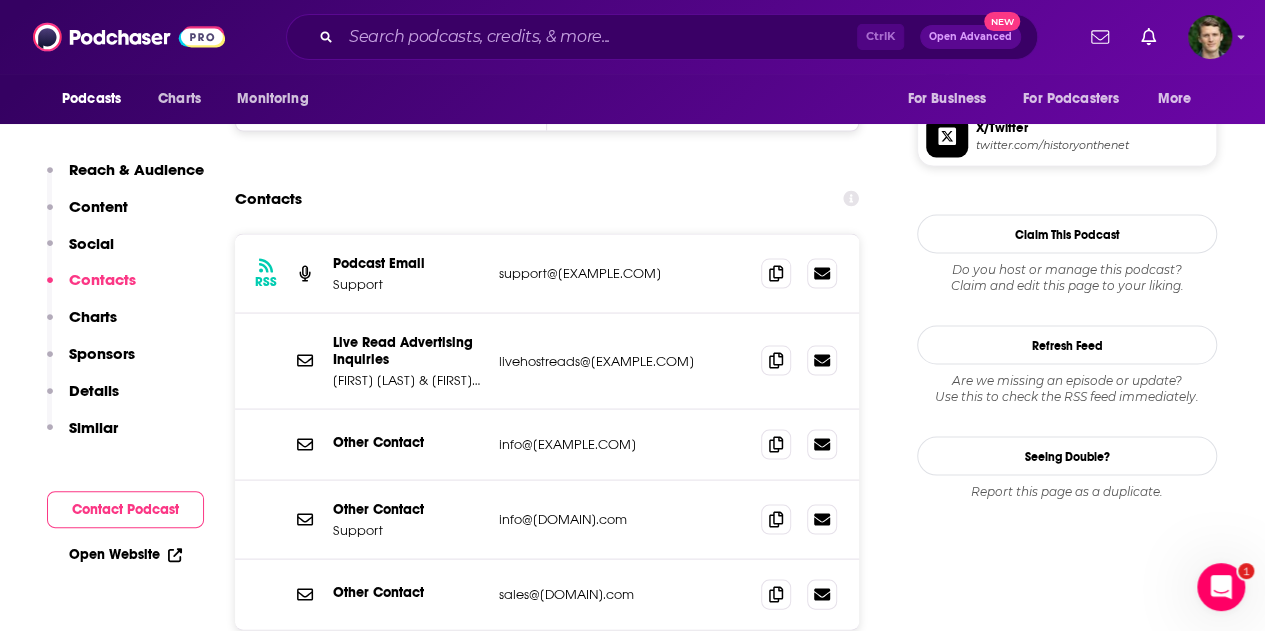 scroll, scrollTop: 1800, scrollLeft: 0, axis: vertical 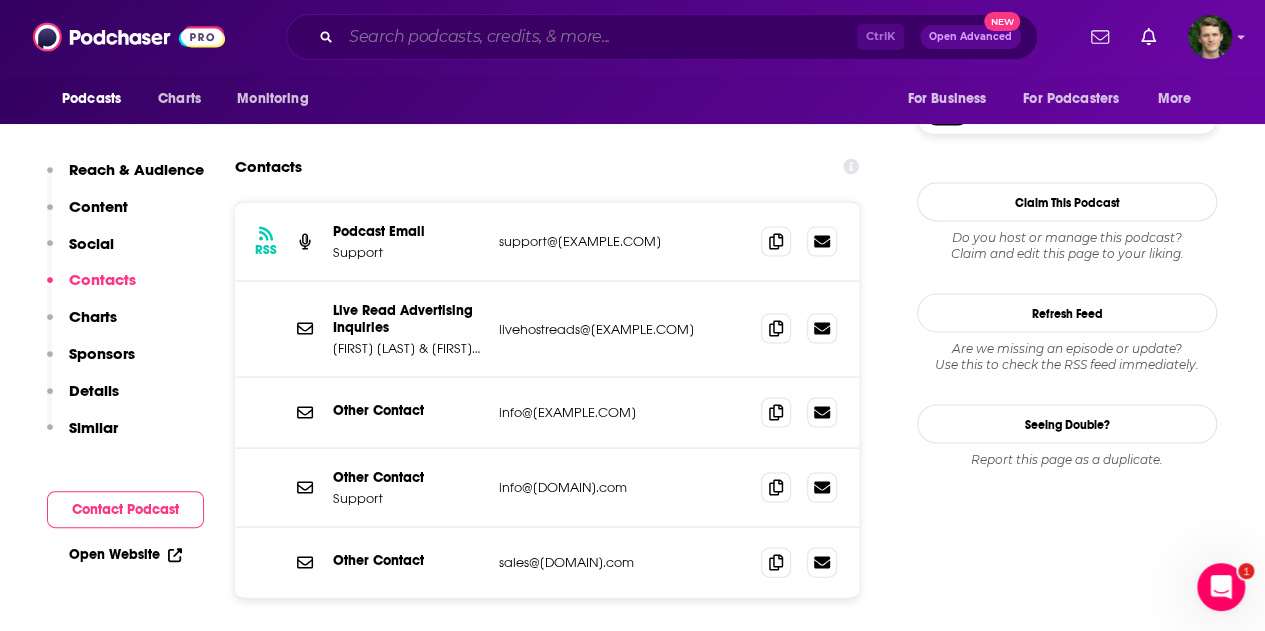 click at bounding box center [599, 37] 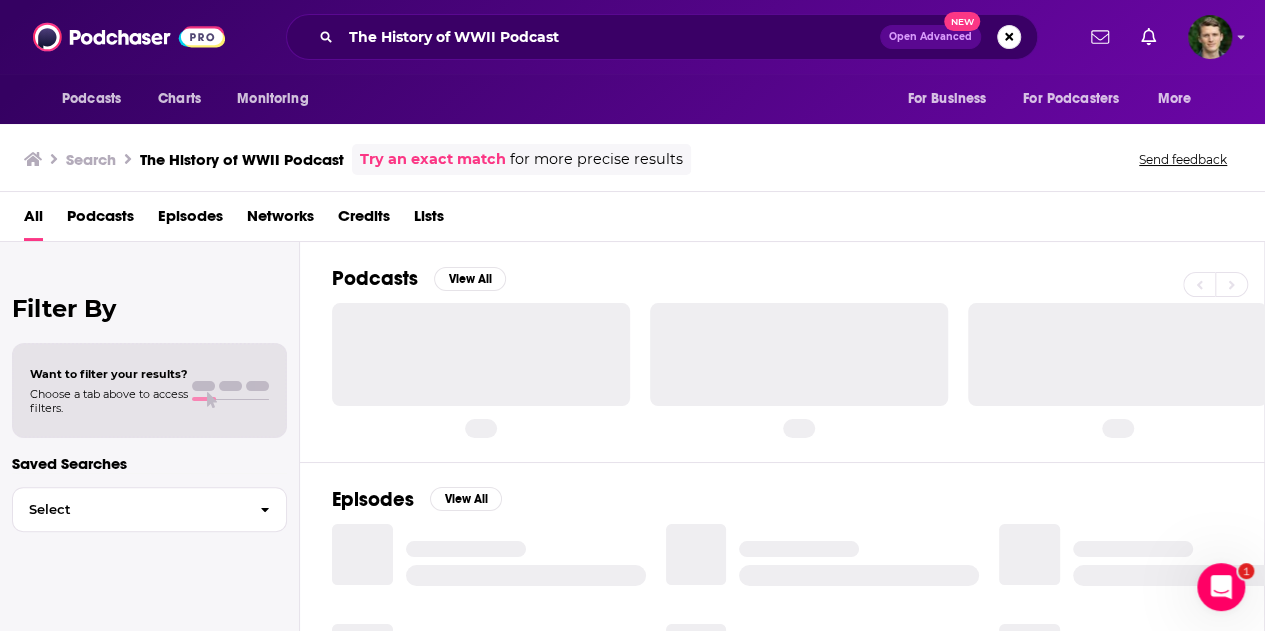 scroll, scrollTop: 0, scrollLeft: 0, axis: both 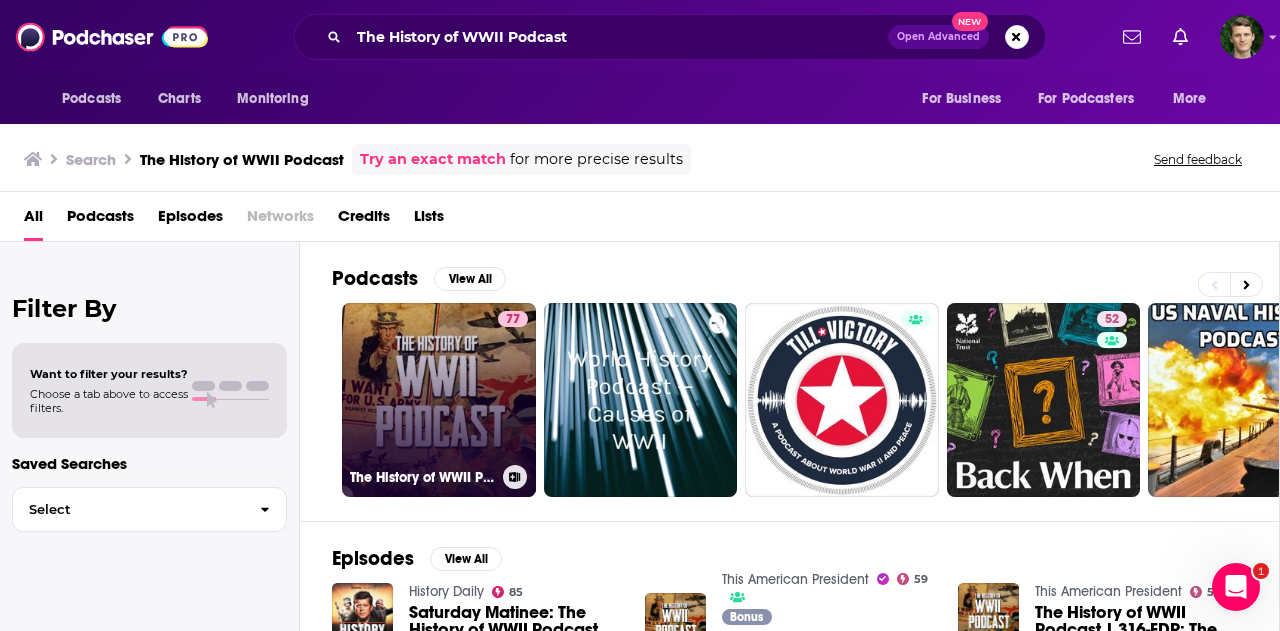 click on "77 The History of WWII Podcast" at bounding box center [439, 400] 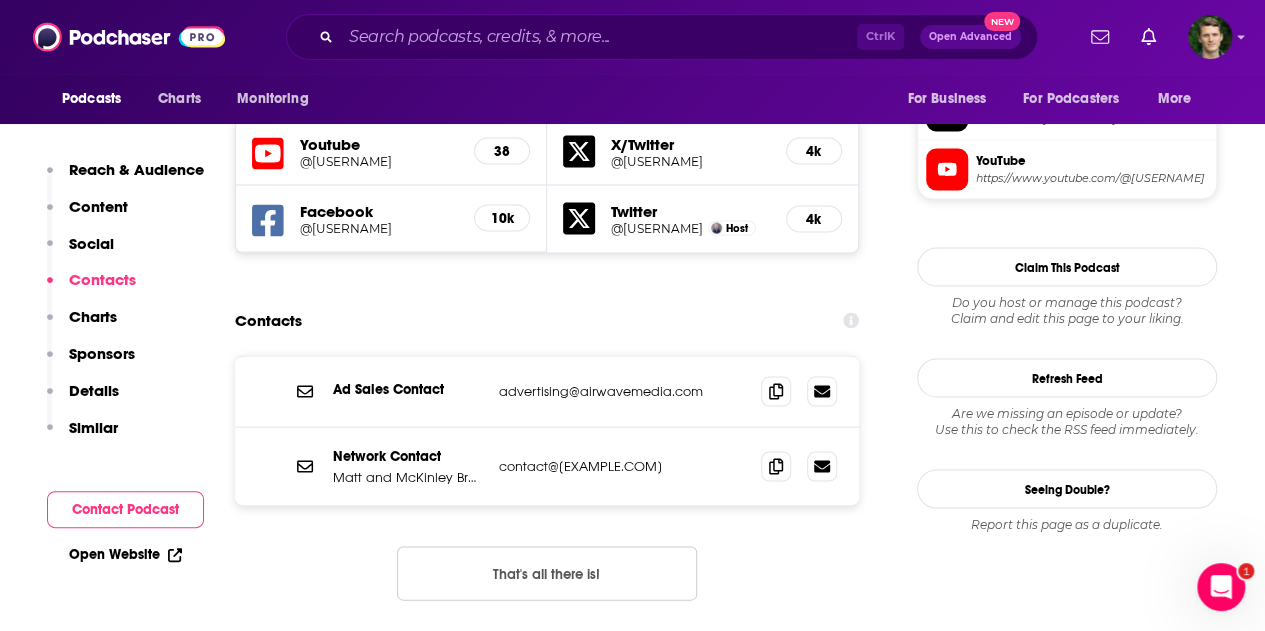 scroll, scrollTop: 1900, scrollLeft: 0, axis: vertical 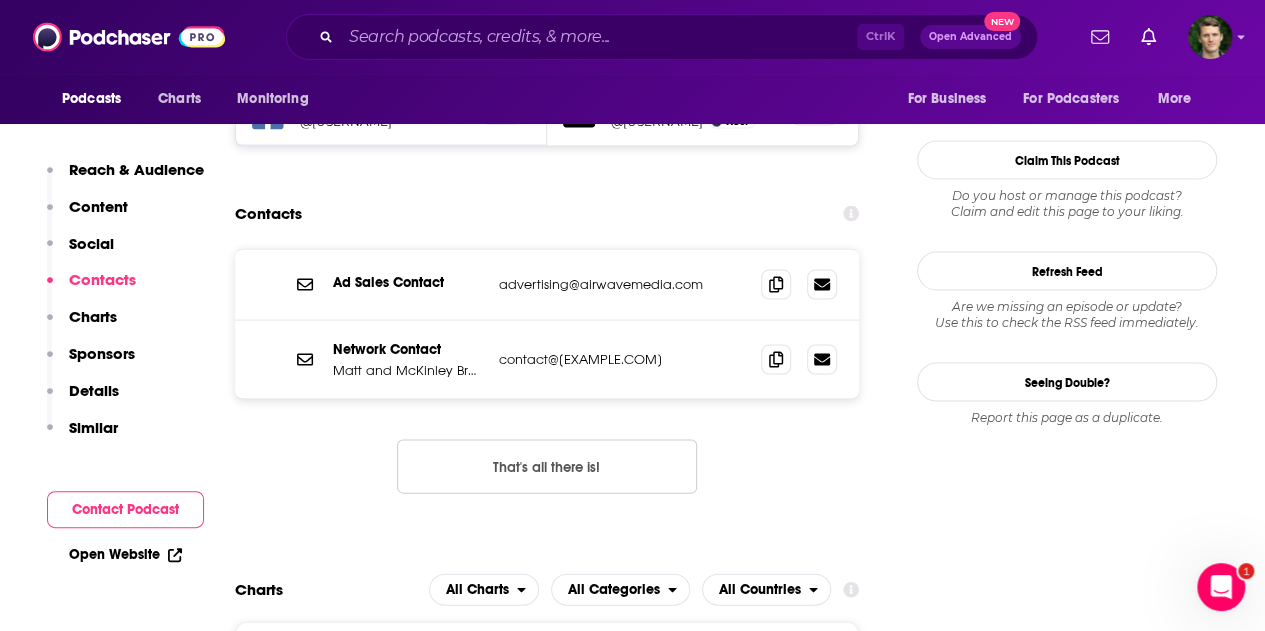 drag, startPoint x: 682, startPoint y: 355, endPoint x: 498, endPoint y: 360, distance: 184.06792 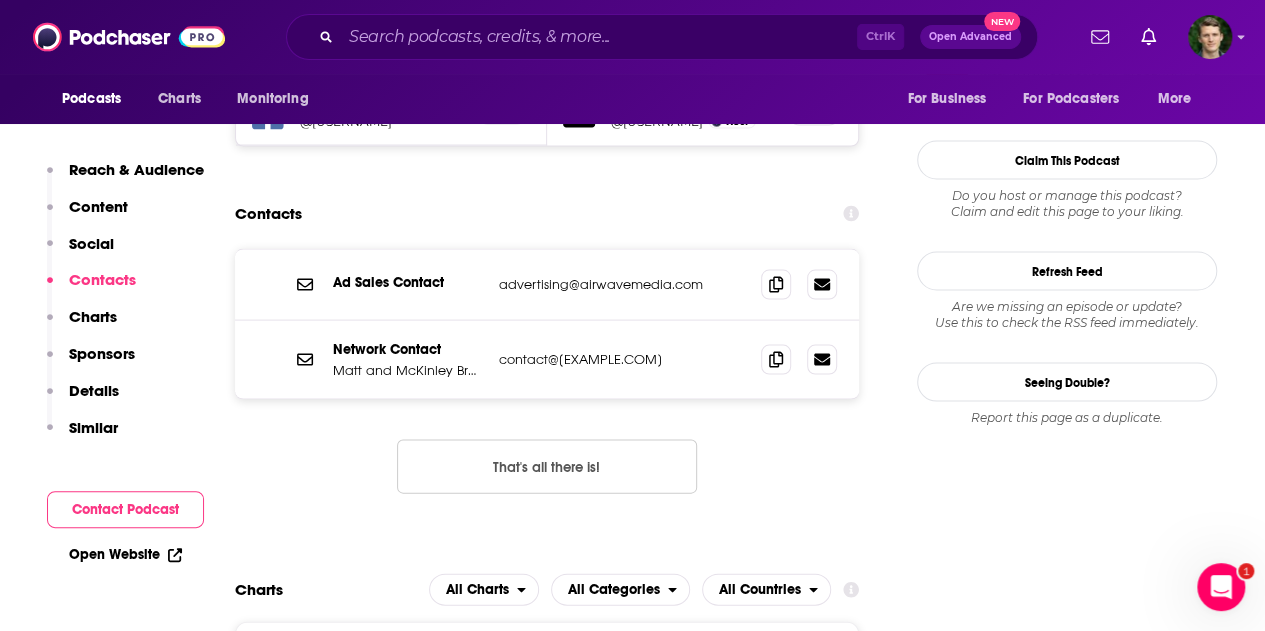 click on "contact@[EXAMPLE.COM]" at bounding box center [622, 359] 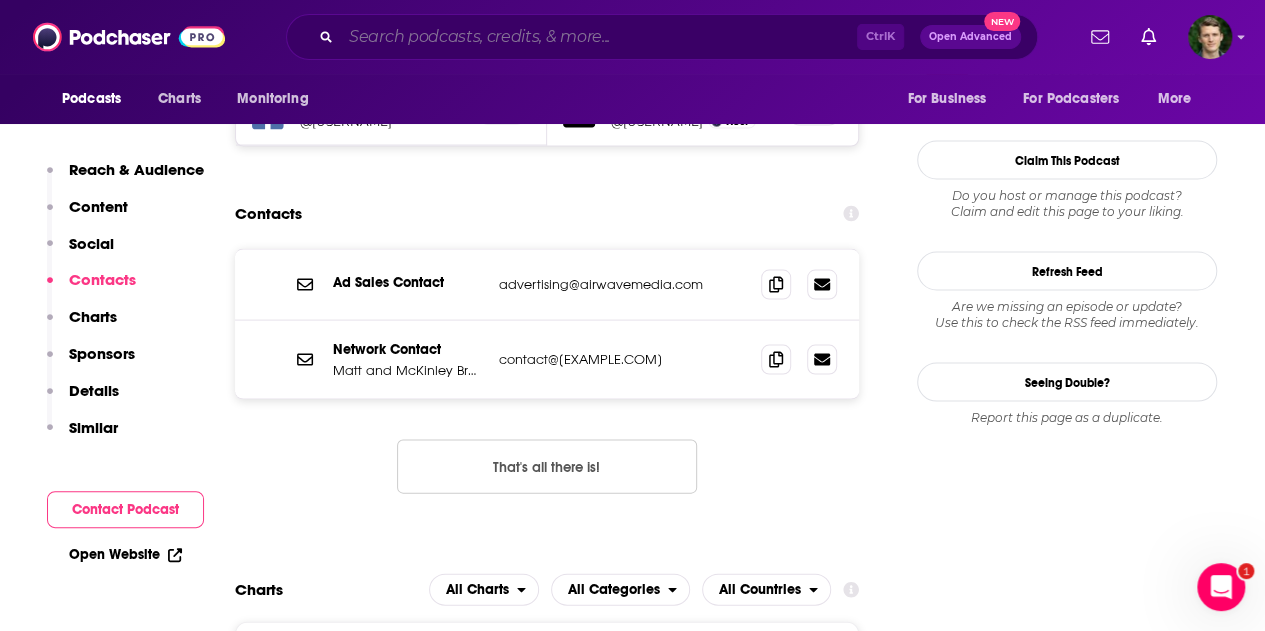 click at bounding box center (599, 37) 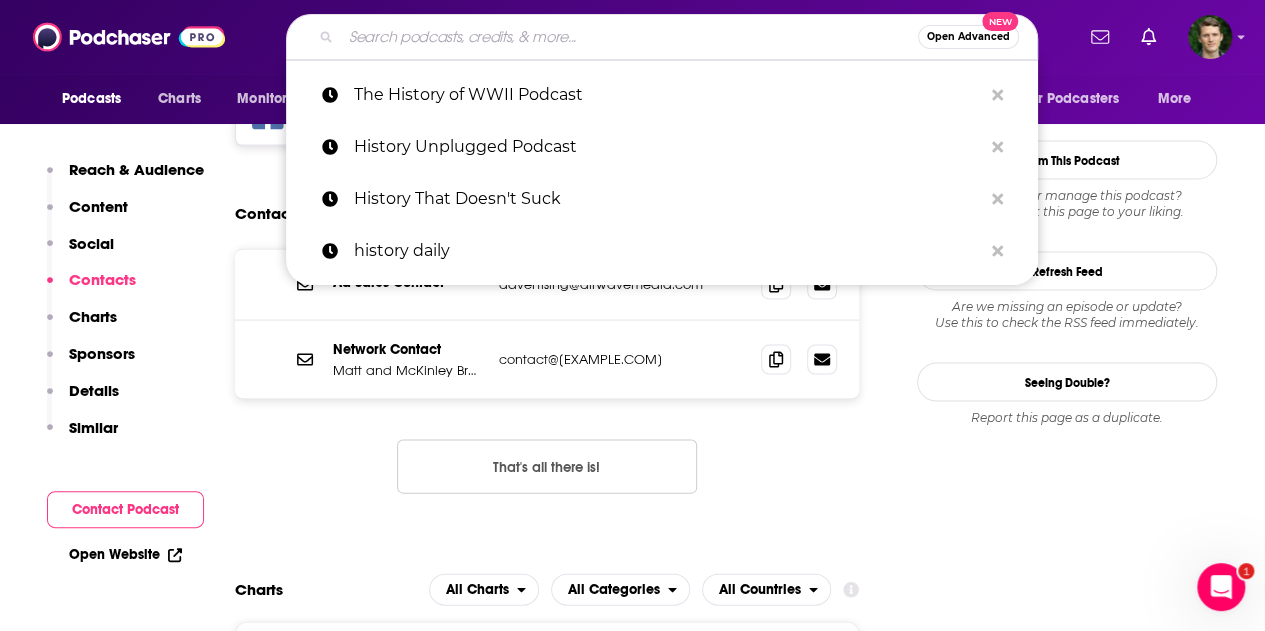 paste on "HISTORY This Week" 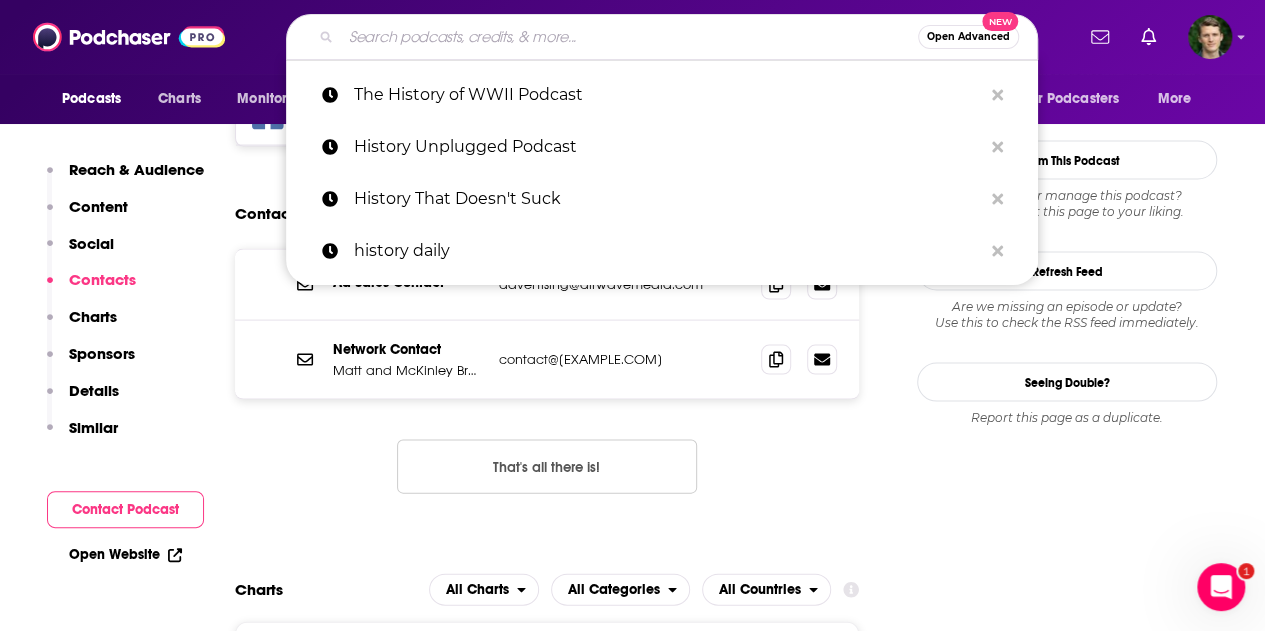 type on "HISTORY This Week" 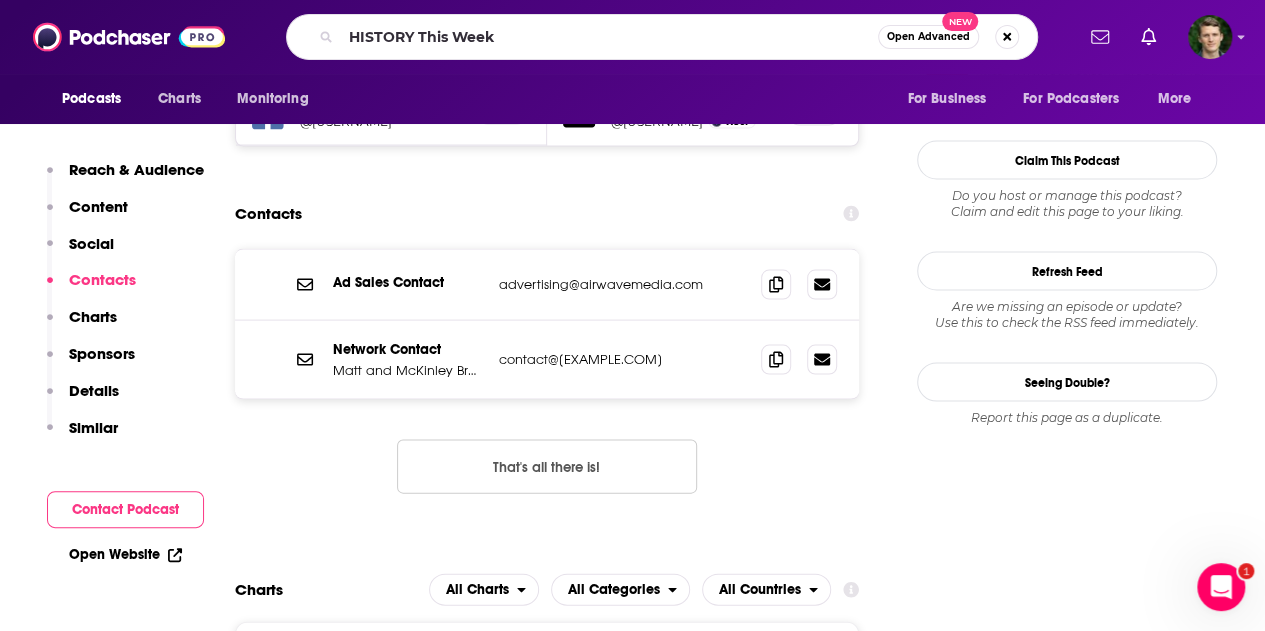 scroll, scrollTop: 0, scrollLeft: 0, axis: both 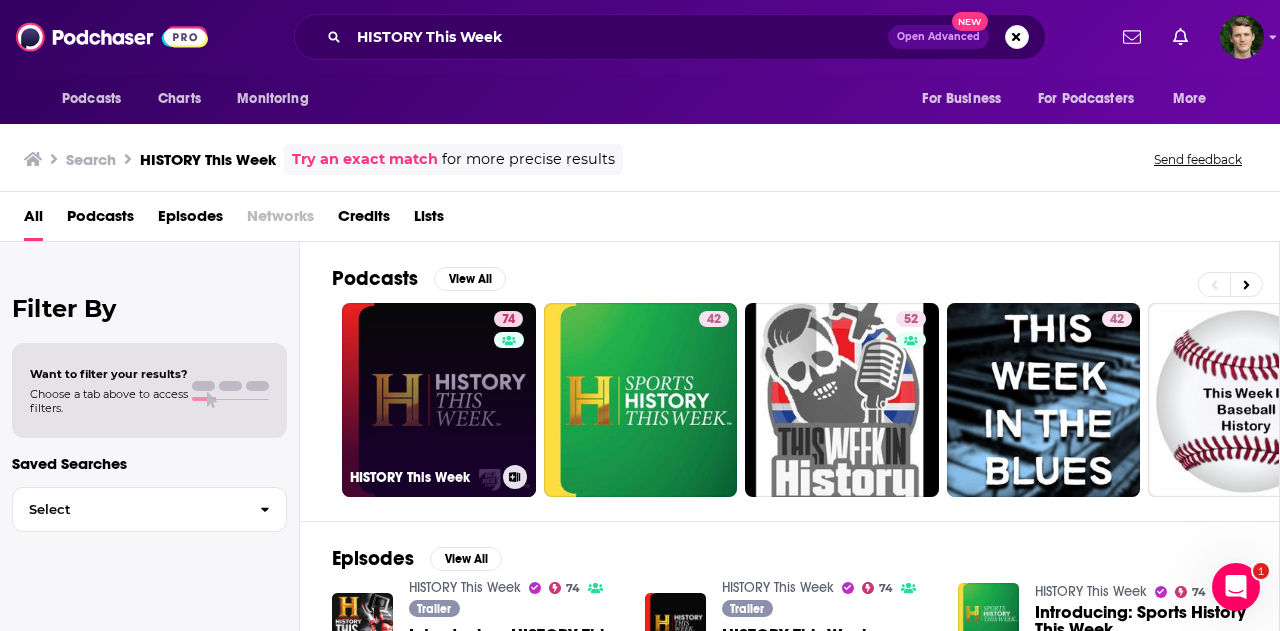 click on "74 HISTORY This Week" at bounding box center [439, 400] 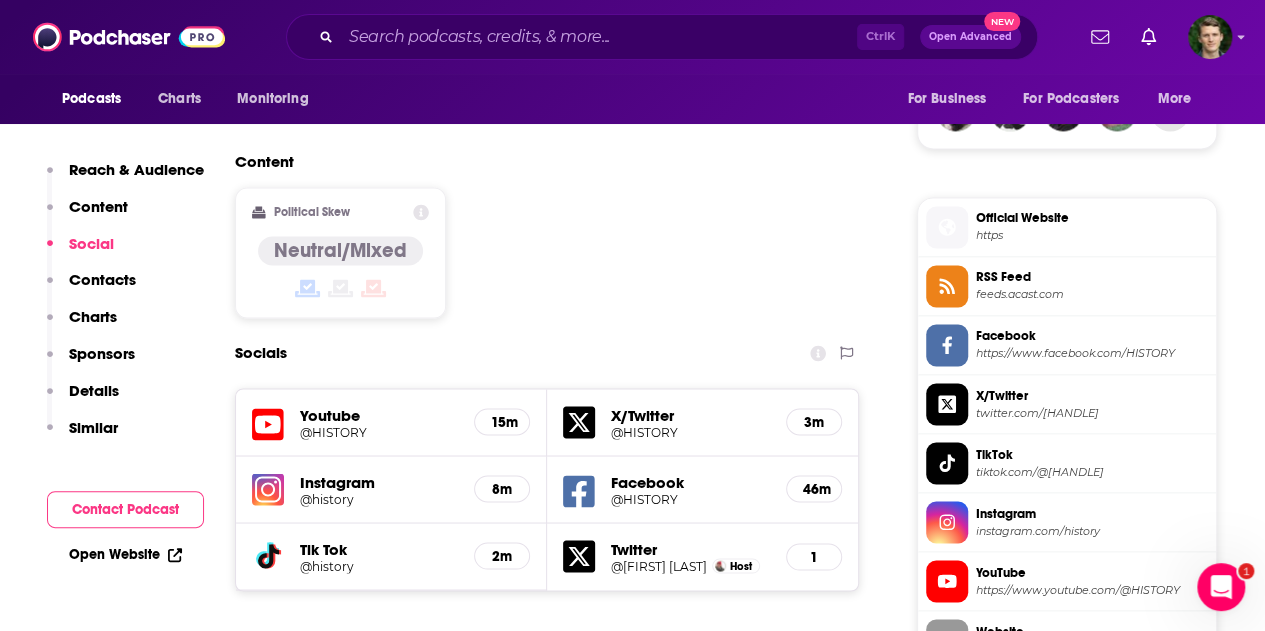 scroll, scrollTop: 1800, scrollLeft: 0, axis: vertical 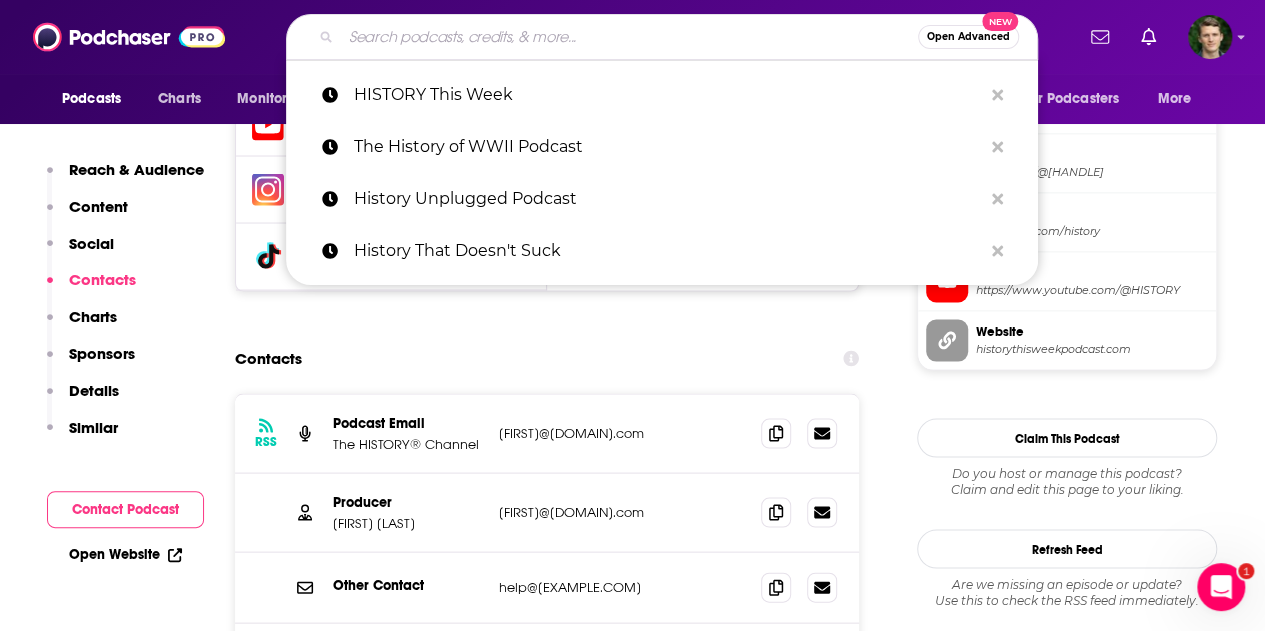 click at bounding box center (629, 37) 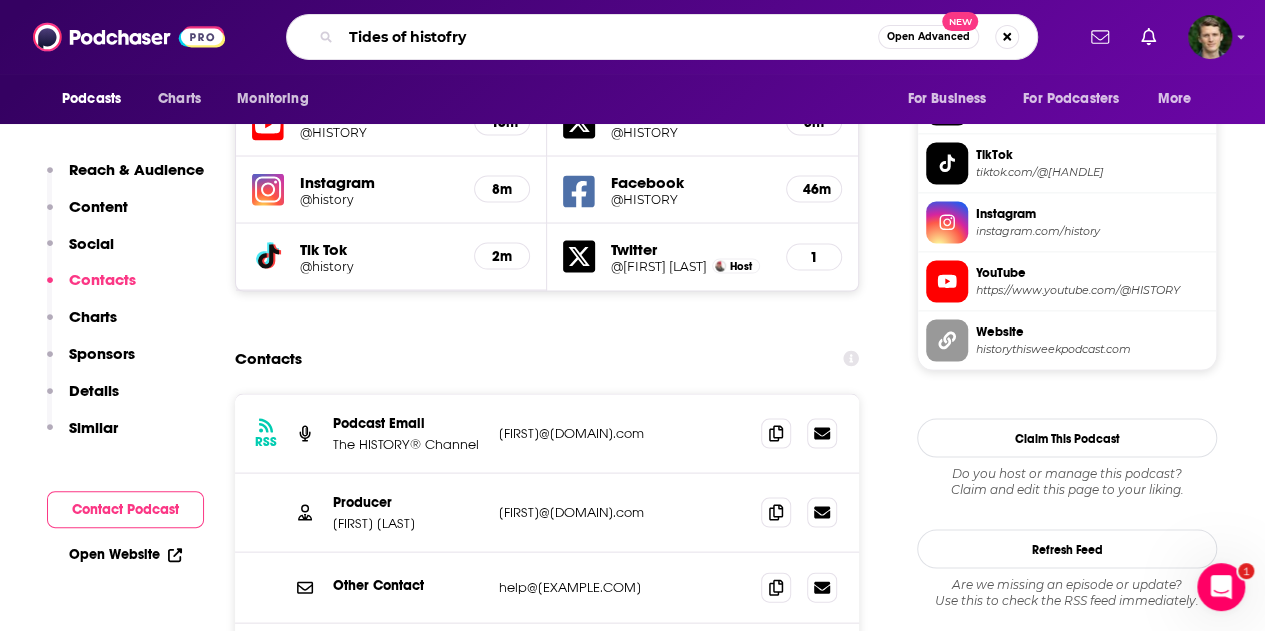 drag, startPoint x: 536, startPoint y: 44, endPoint x: 449, endPoint y: 41, distance: 87.05171 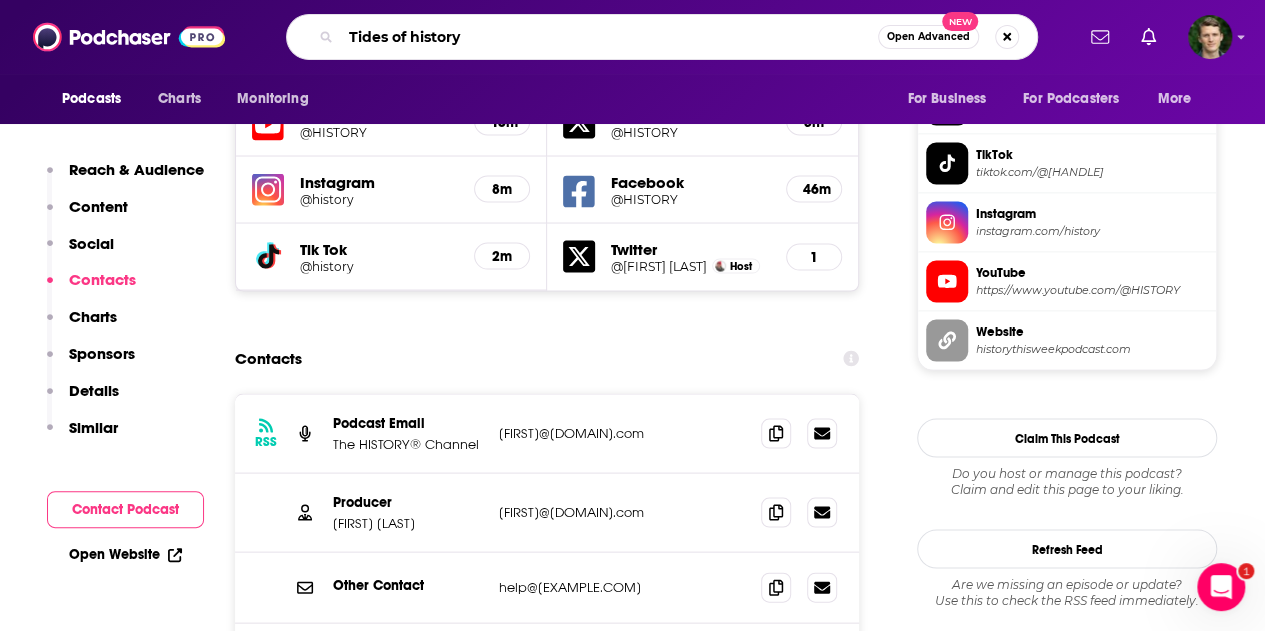 drag, startPoint x: 407, startPoint y: 30, endPoint x: 251, endPoint y: 15, distance: 156.7195 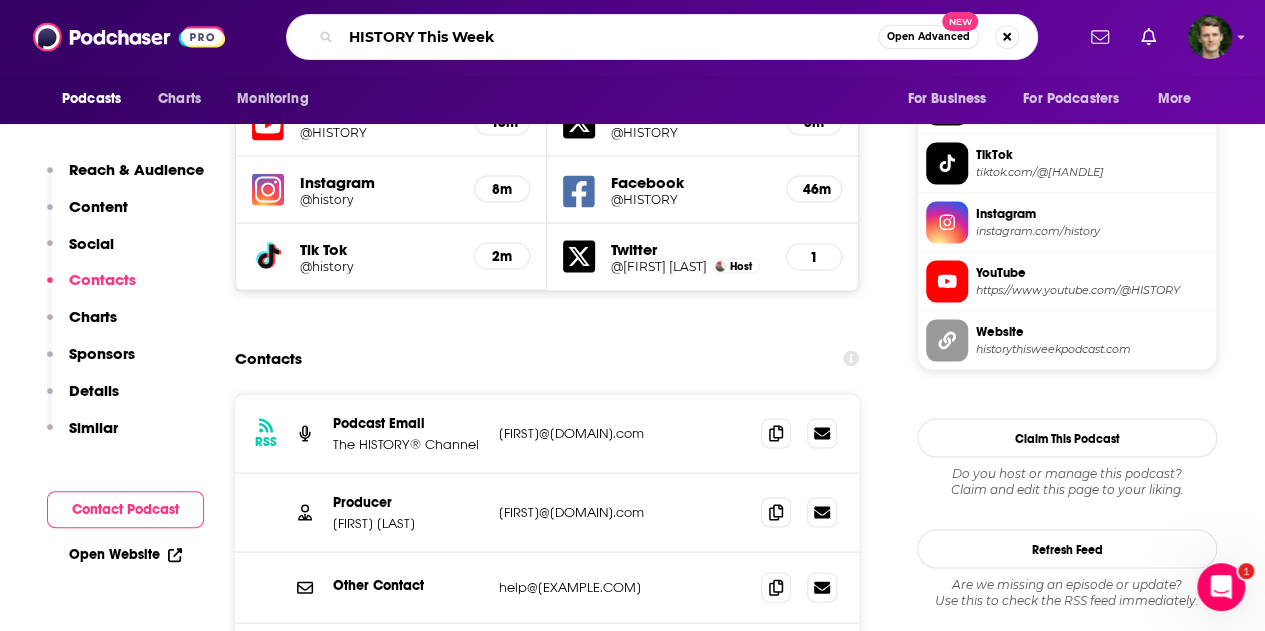 type on "Tides of history" 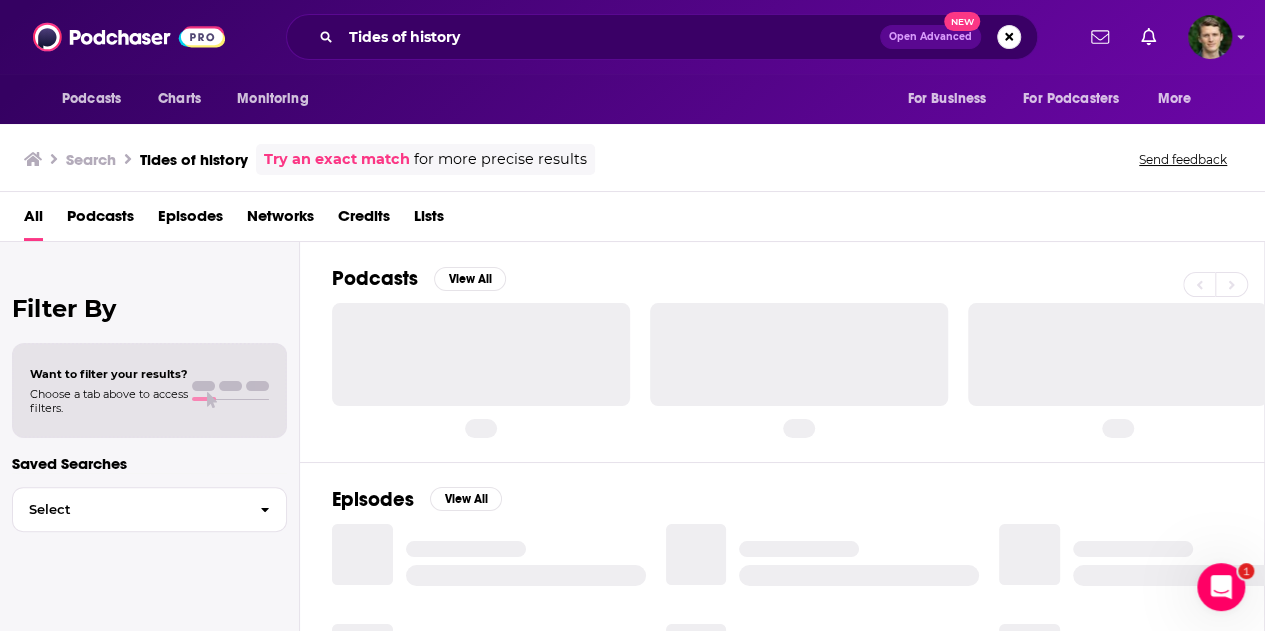scroll, scrollTop: 0, scrollLeft: 0, axis: both 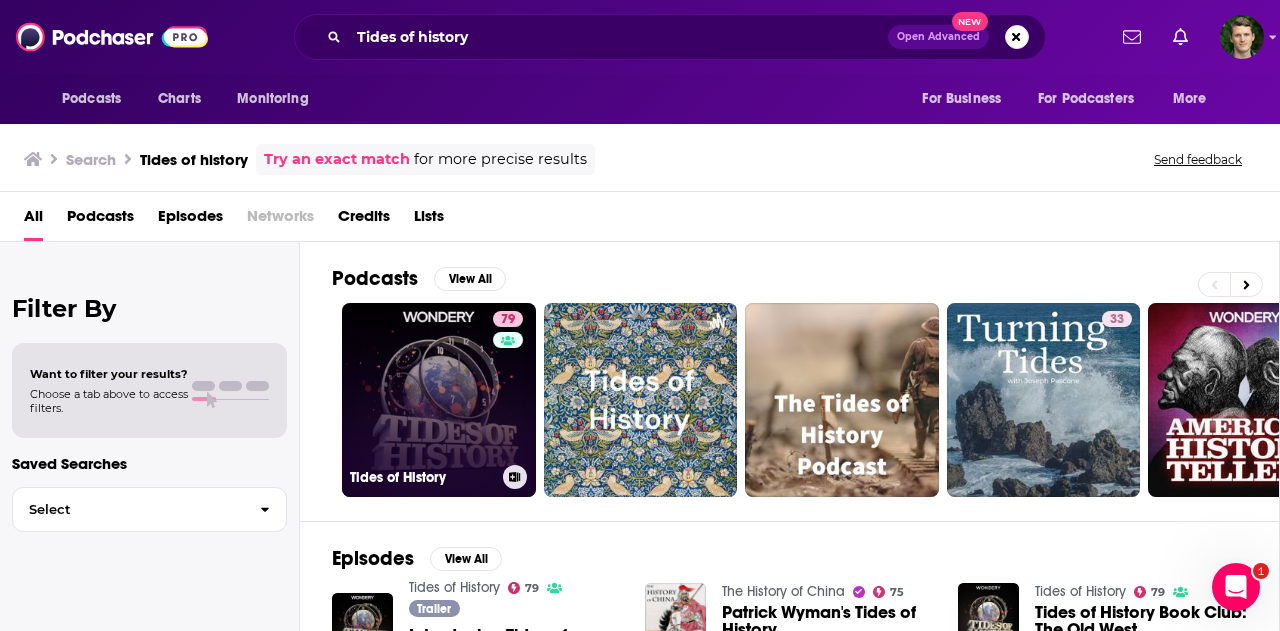 click on "79 Tides of History" at bounding box center (439, 400) 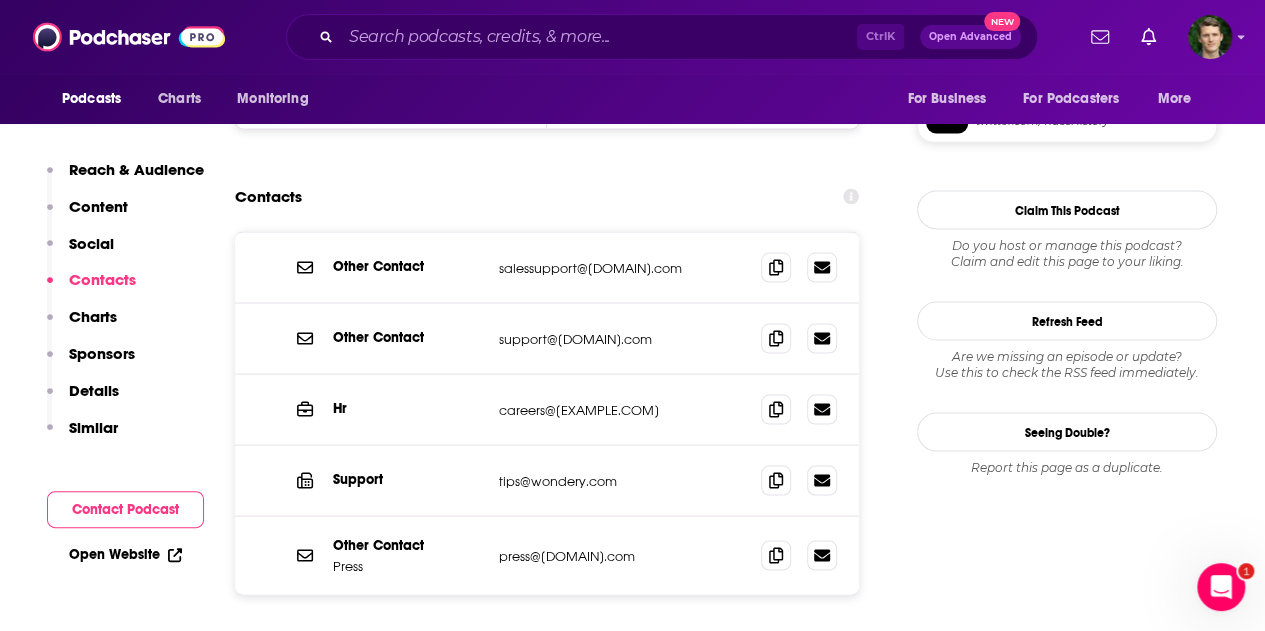 scroll, scrollTop: 1800, scrollLeft: 0, axis: vertical 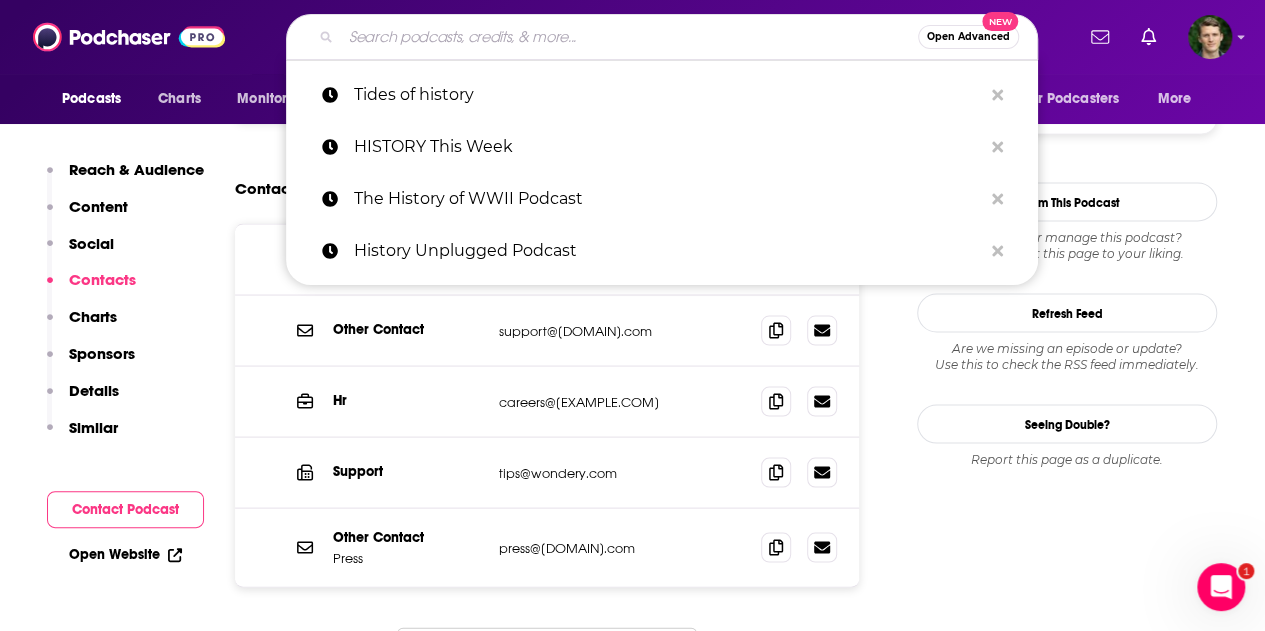 click at bounding box center (629, 37) 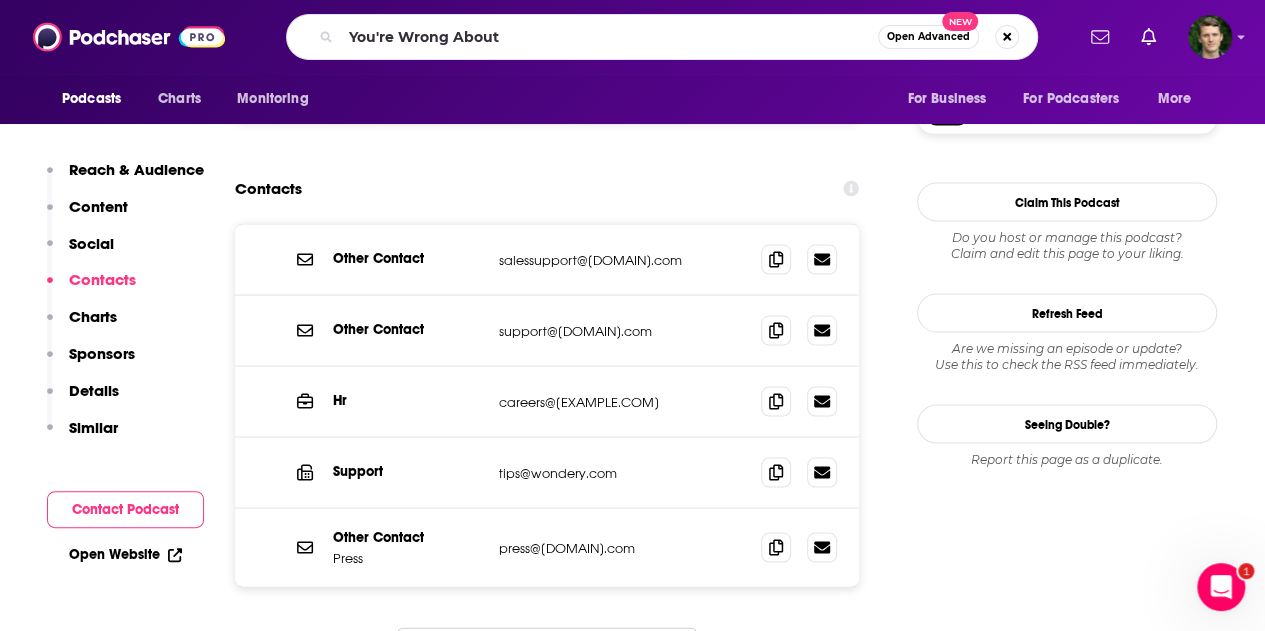 scroll, scrollTop: 0, scrollLeft: 0, axis: both 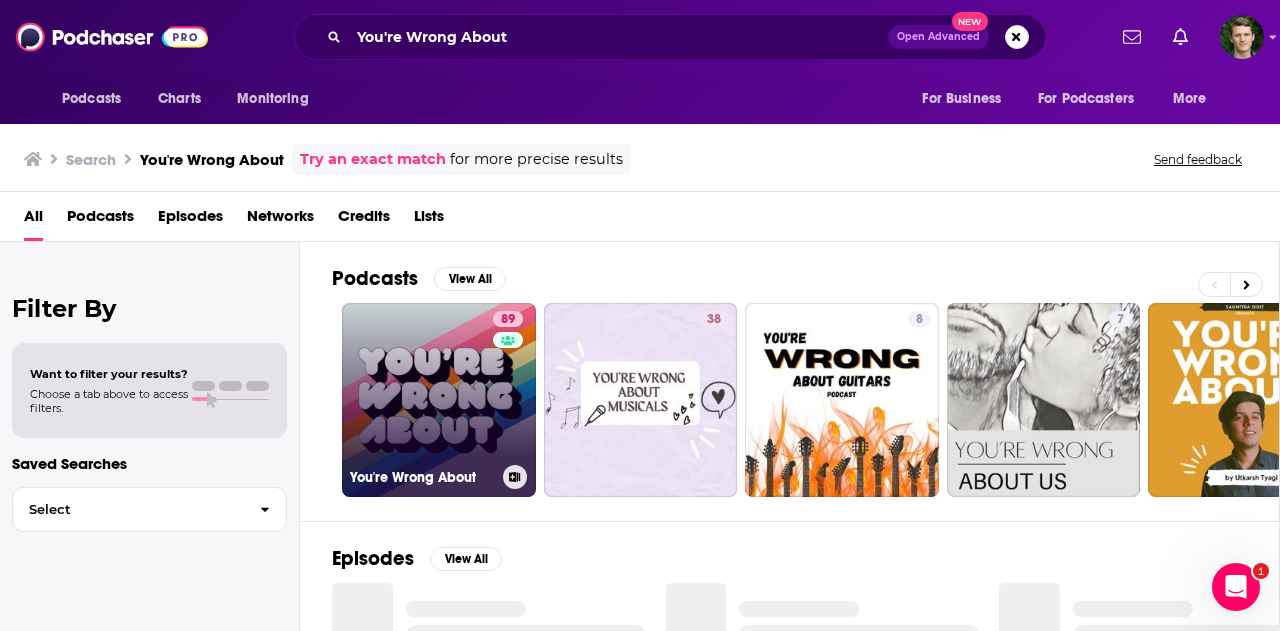 click on "89 You're Wrong About" at bounding box center (439, 400) 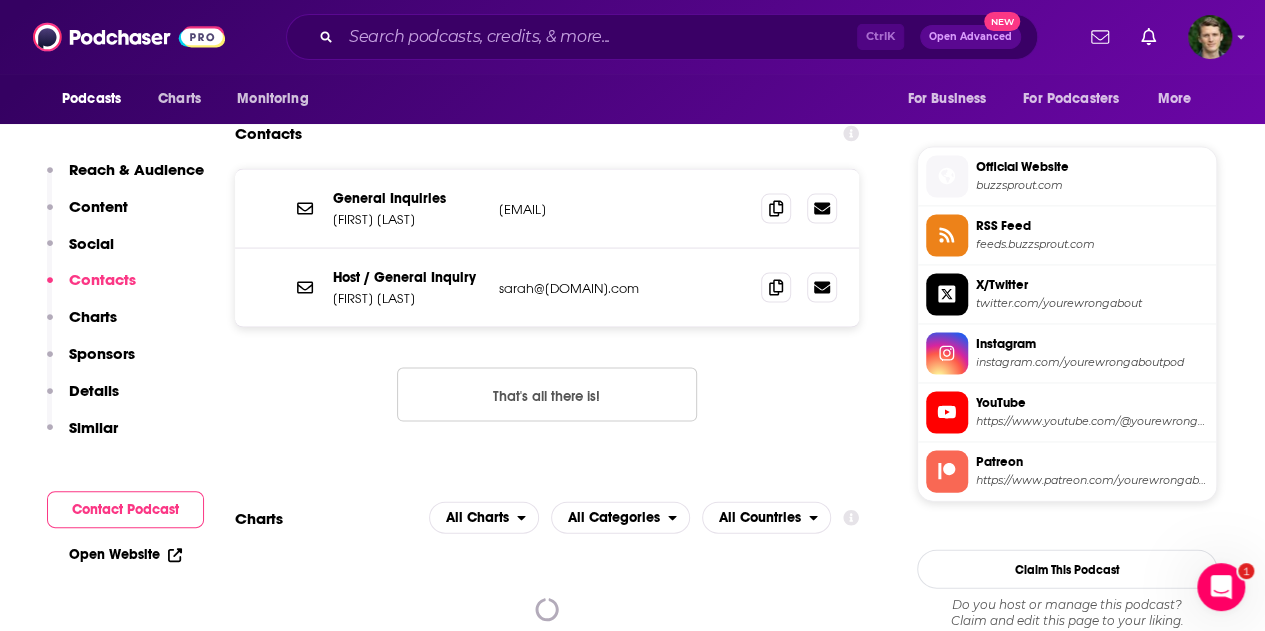 scroll, scrollTop: 1800, scrollLeft: 0, axis: vertical 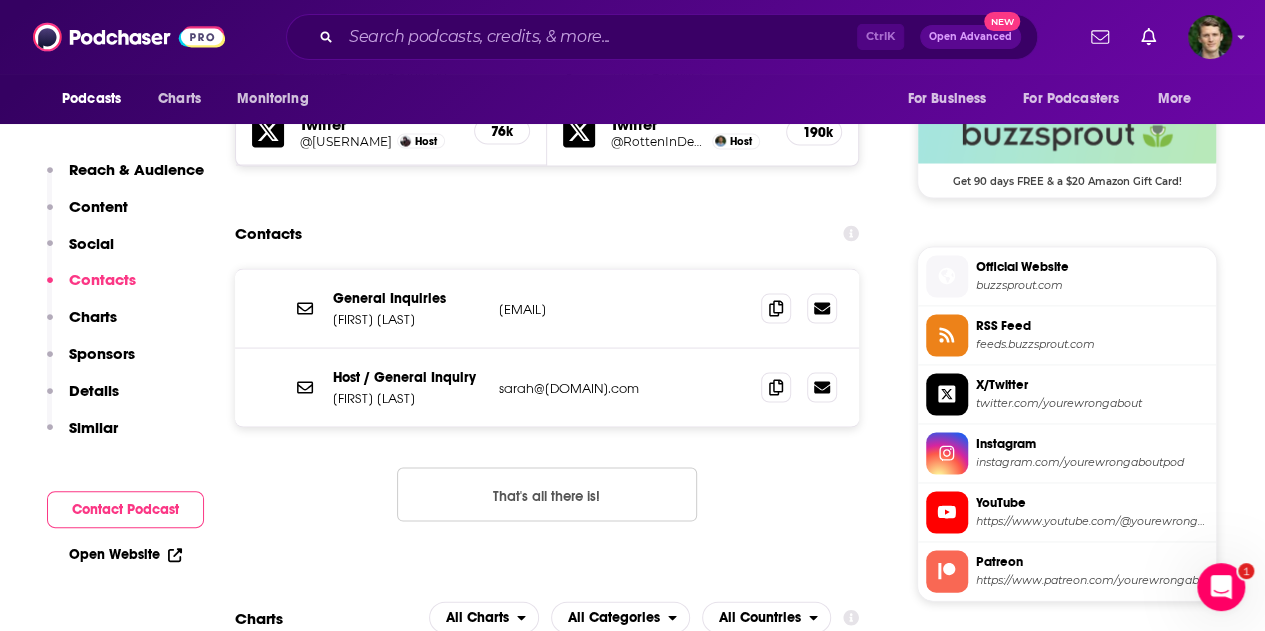 drag, startPoint x: 700, startPoint y: 313, endPoint x: 497, endPoint y: 309, distance: 203.0394 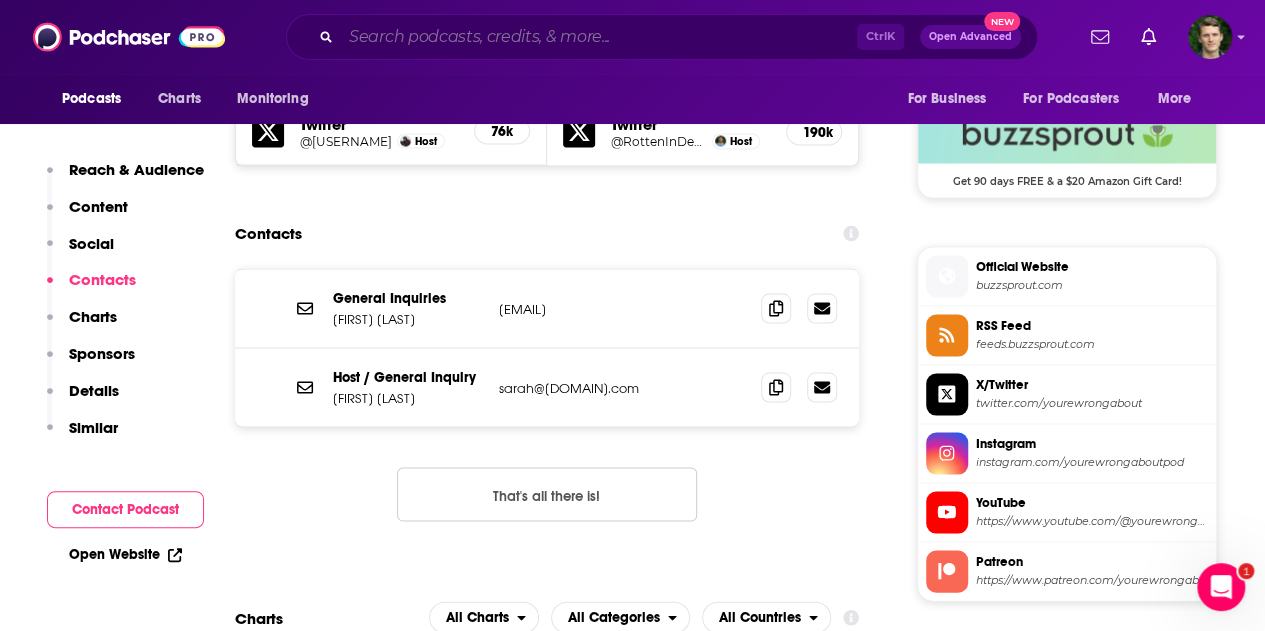 click at bounding box center (599, 37) 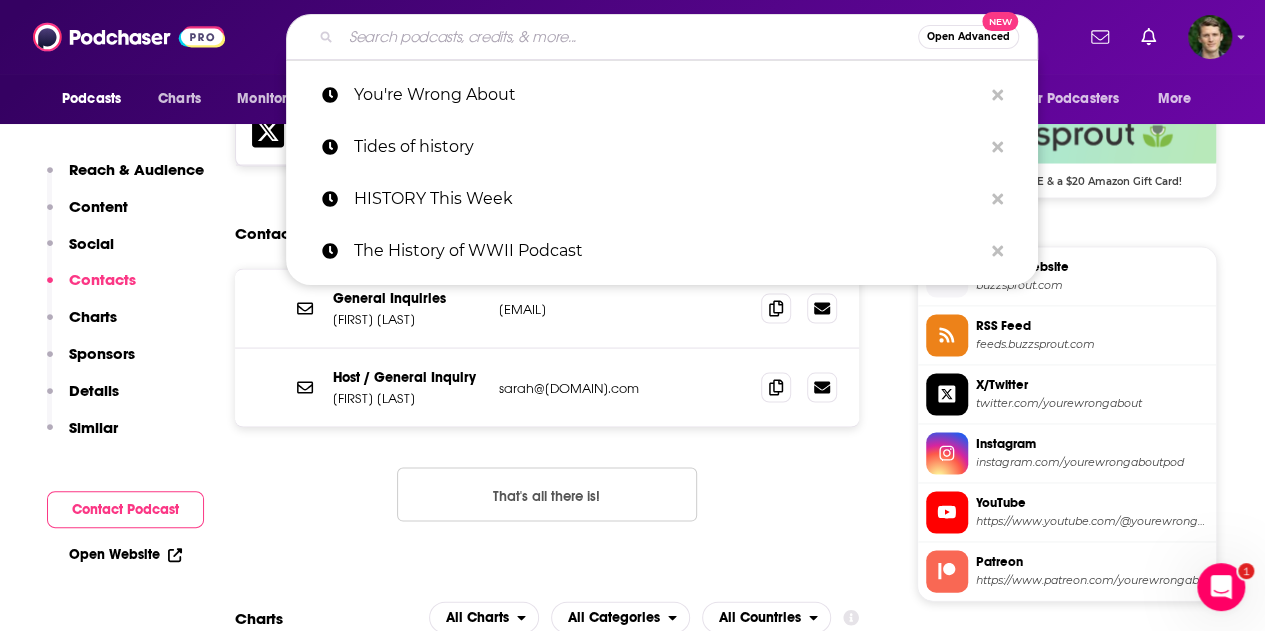 paste on "WW2 Pod: We Have Ways of Making You Talk" 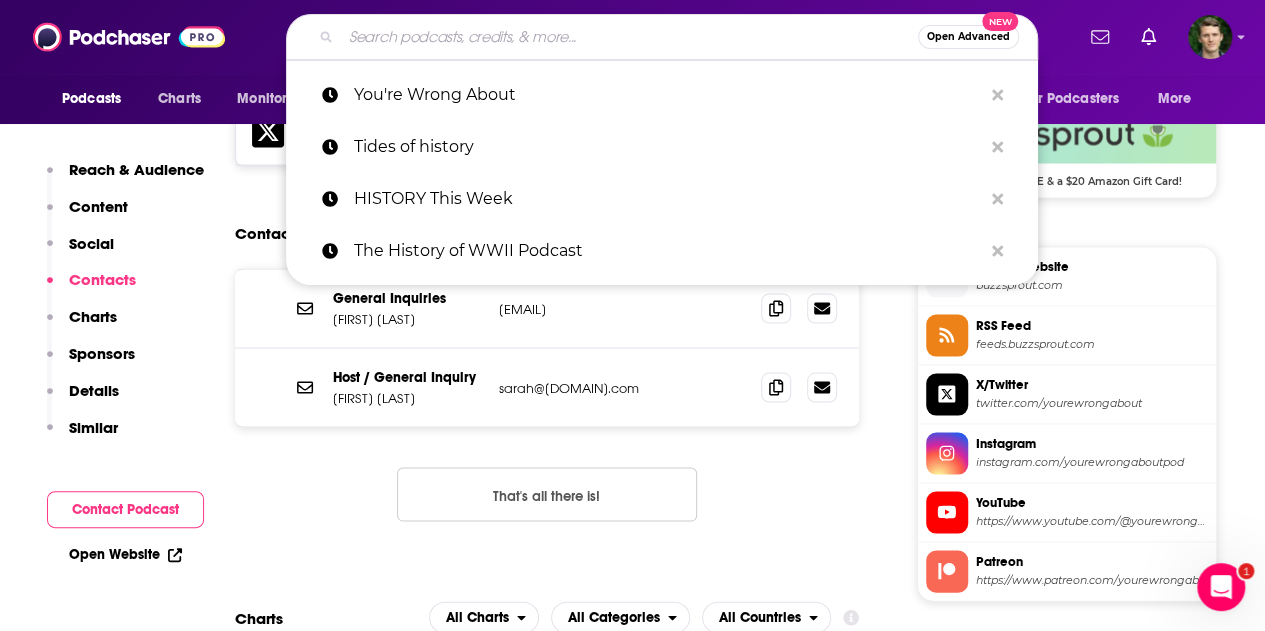 type on "WW2 Pod: We Have Ways of Making You Talk" 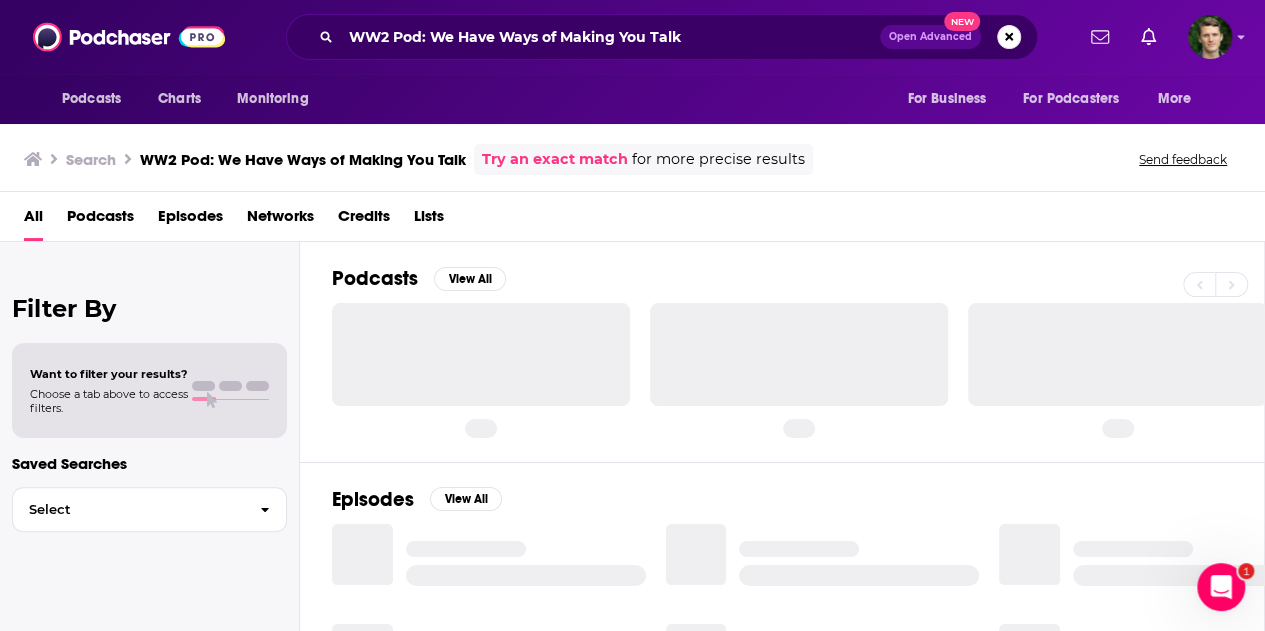 scroll, scrollTop: 0, scrollLeft: 0, axis: both 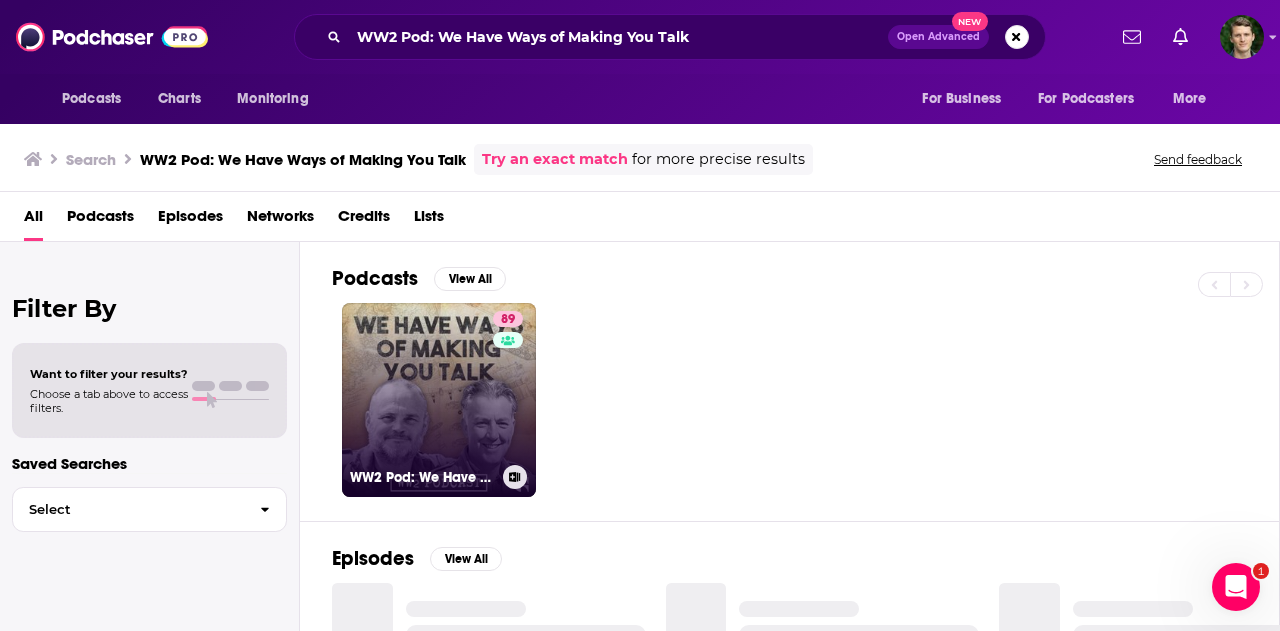click on "[NUMBER] WW2 Pod: We Have Ways of Making You Talk" at bounding box center (439, 400) 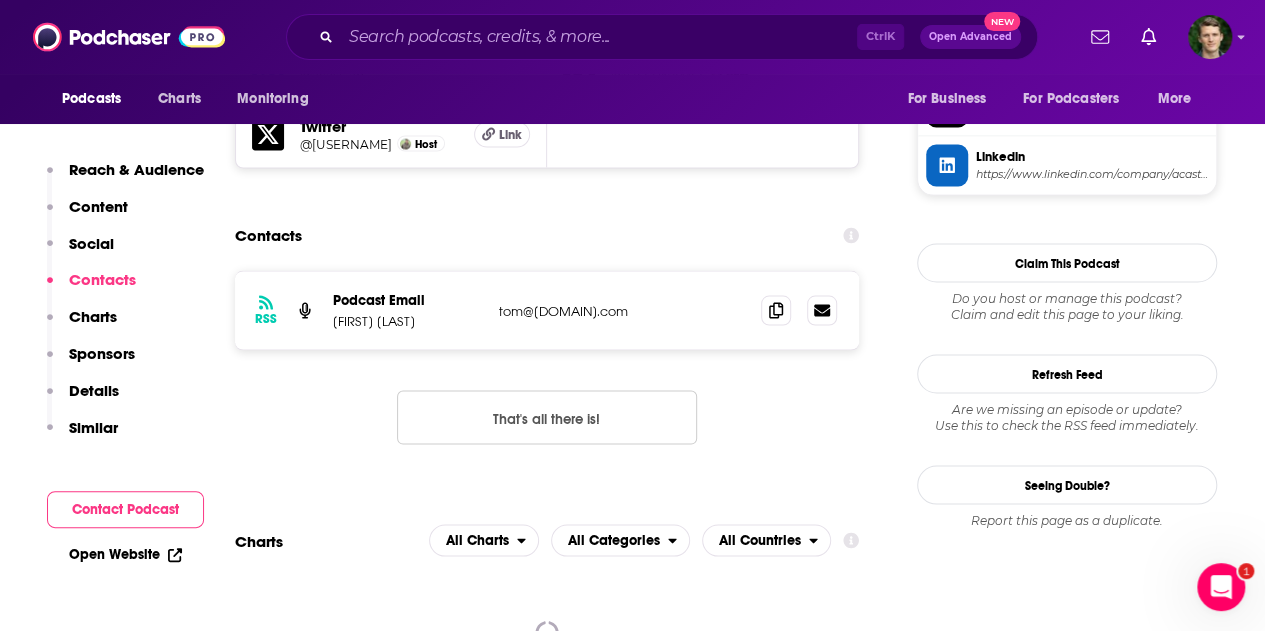 scroll, scrollTop: 1800, scrollLeft: 0, axis: vertical 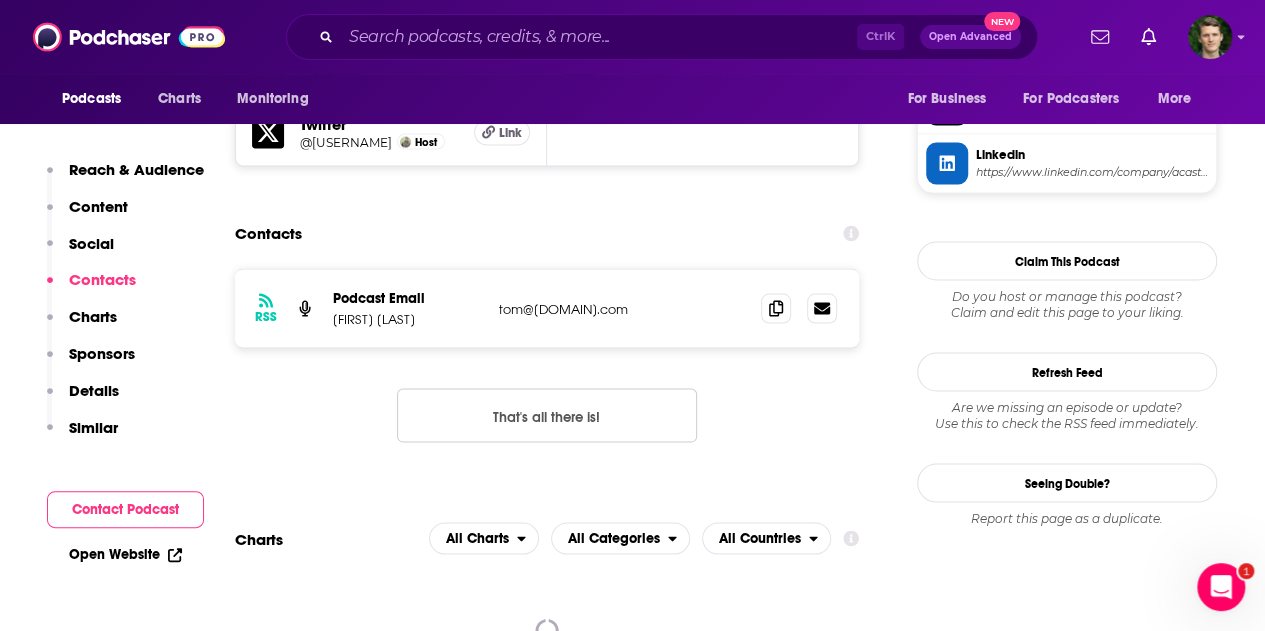 click on "Podcasts Charts Monitoring Ctrl  K Open Advanced New For Business For Podcasters More" at bounding box center (632, 37) 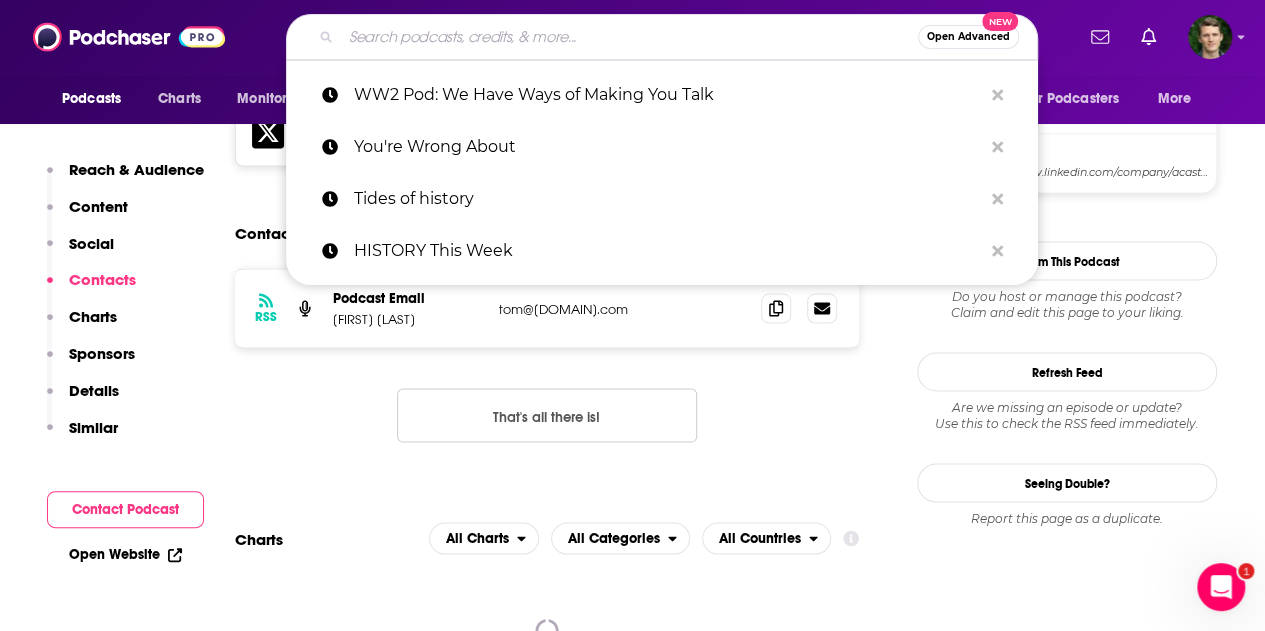 click at bounding box center [629, 37] 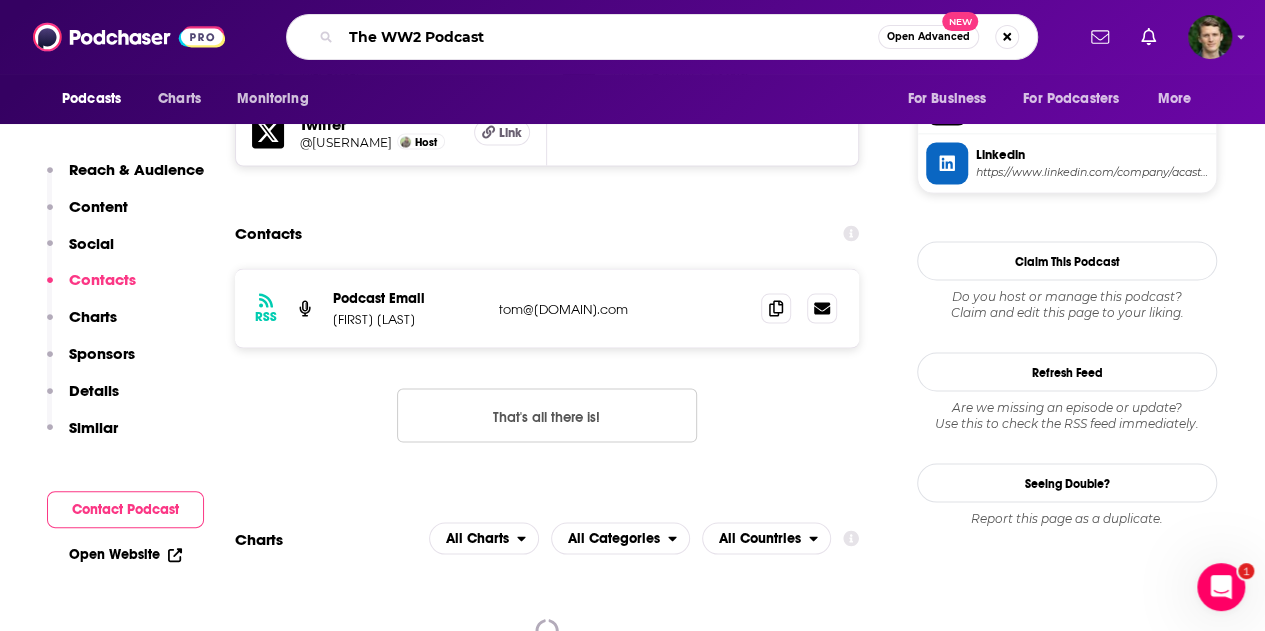 type on "The WW2 Podcast" 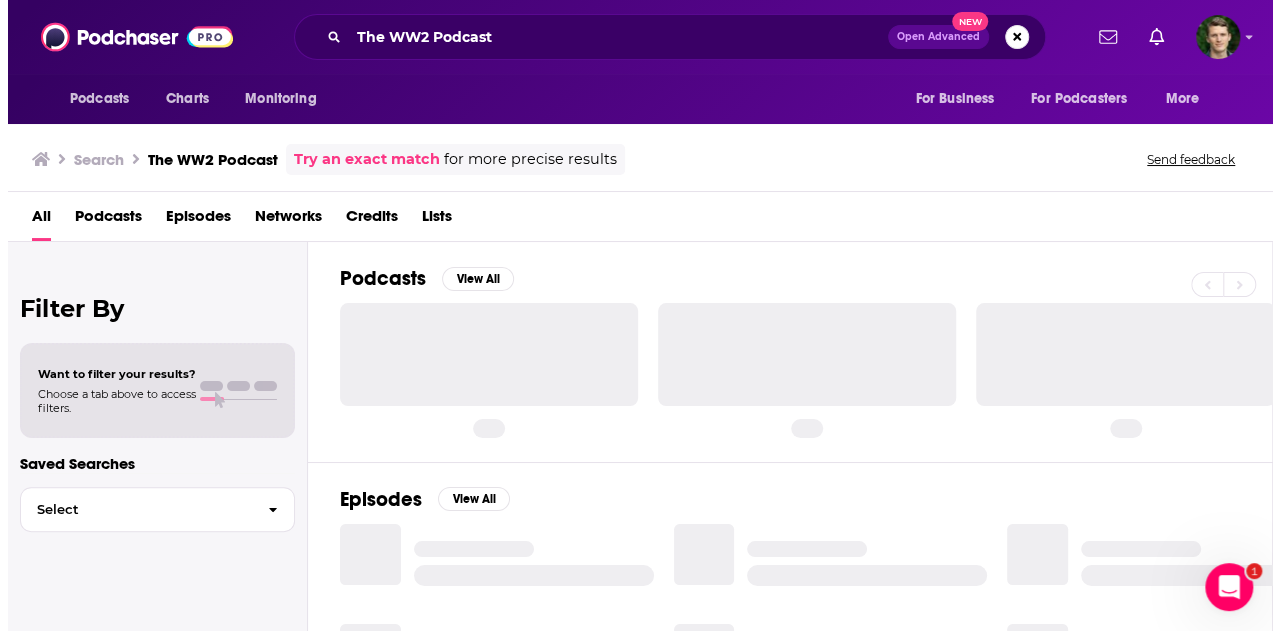 scroll, scrollTop: 0, scrollLeft: 0, axis: both 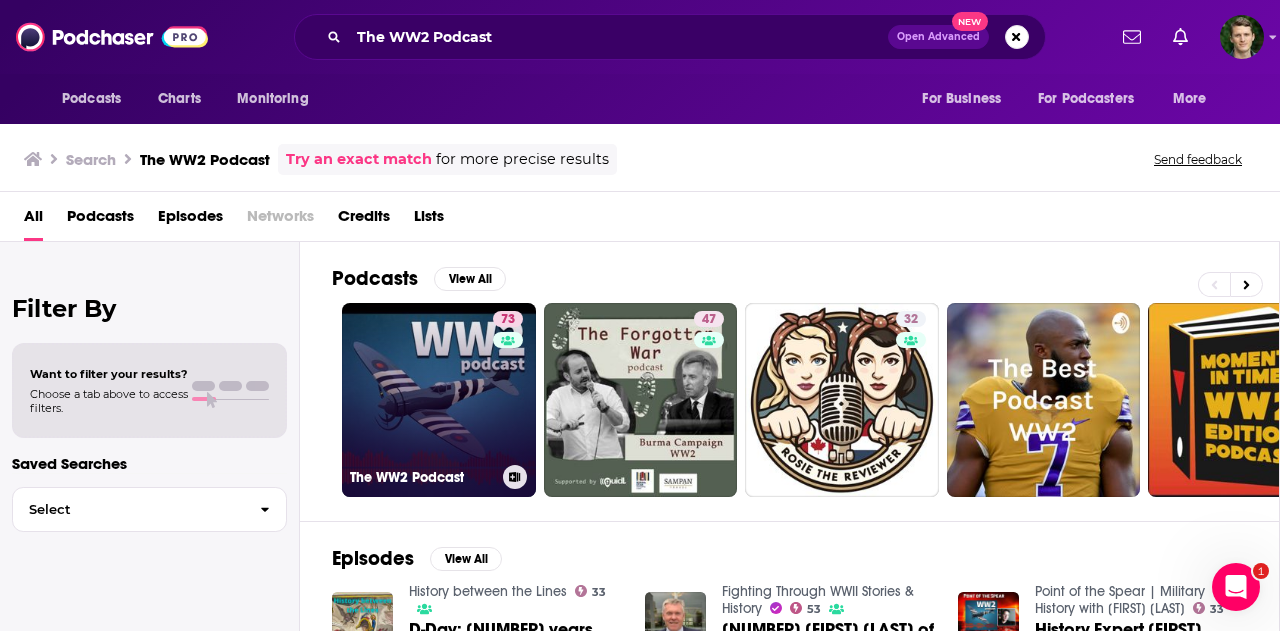 click on "73 The WW2 Podcast" at bounding box center (439, 400) 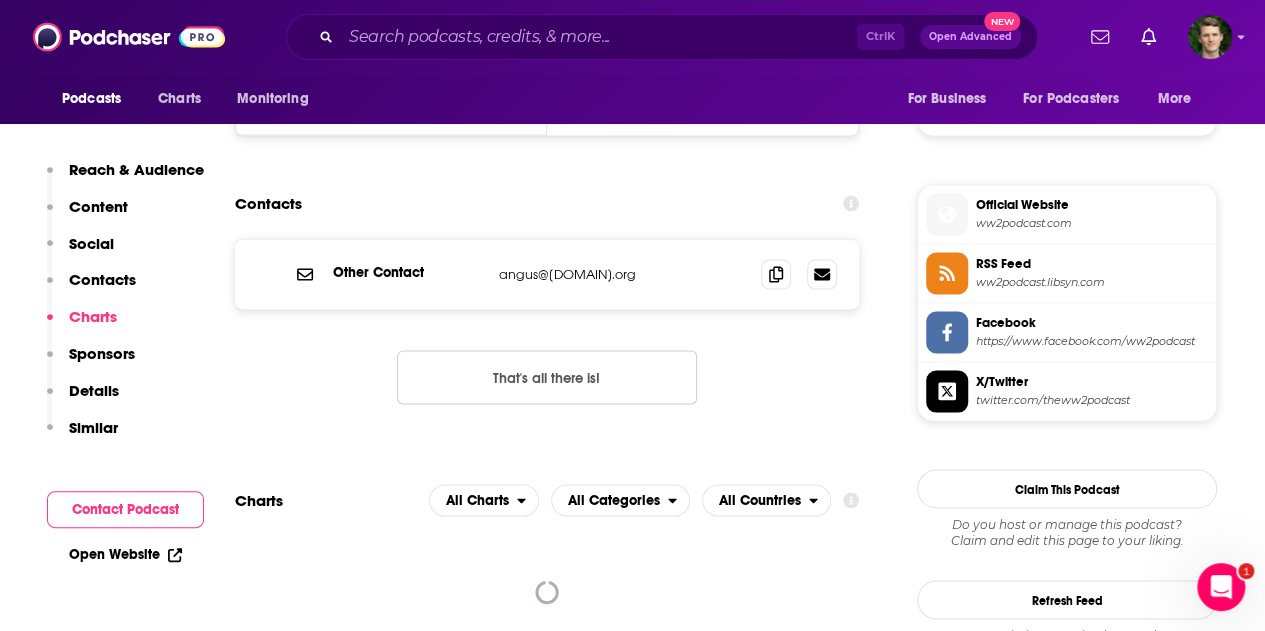scroll, scrollTop: 1900, scrollLeft: 0, axis: vertical 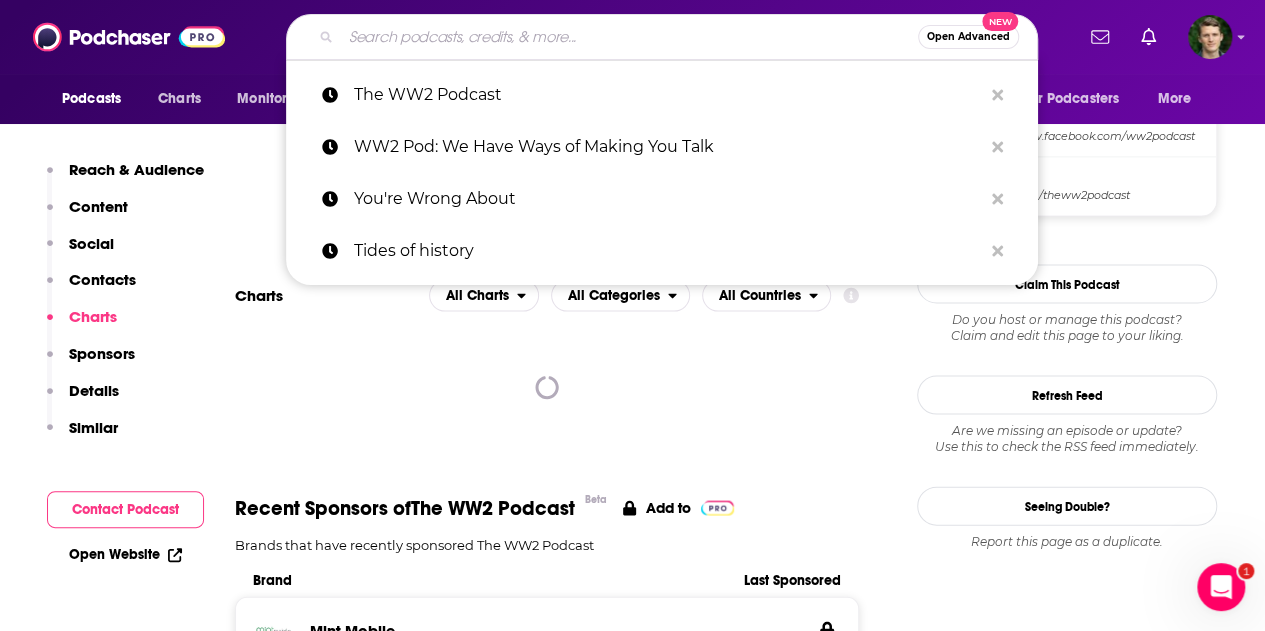 click at bounding box center (629, 37) 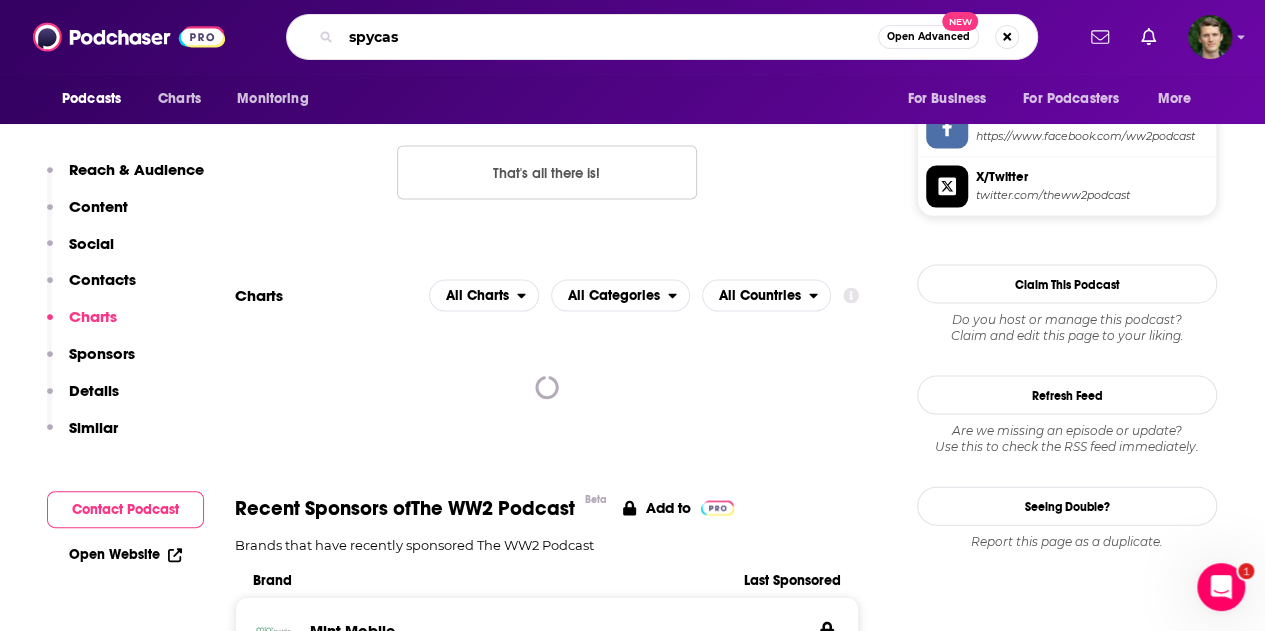 type on "spycast" 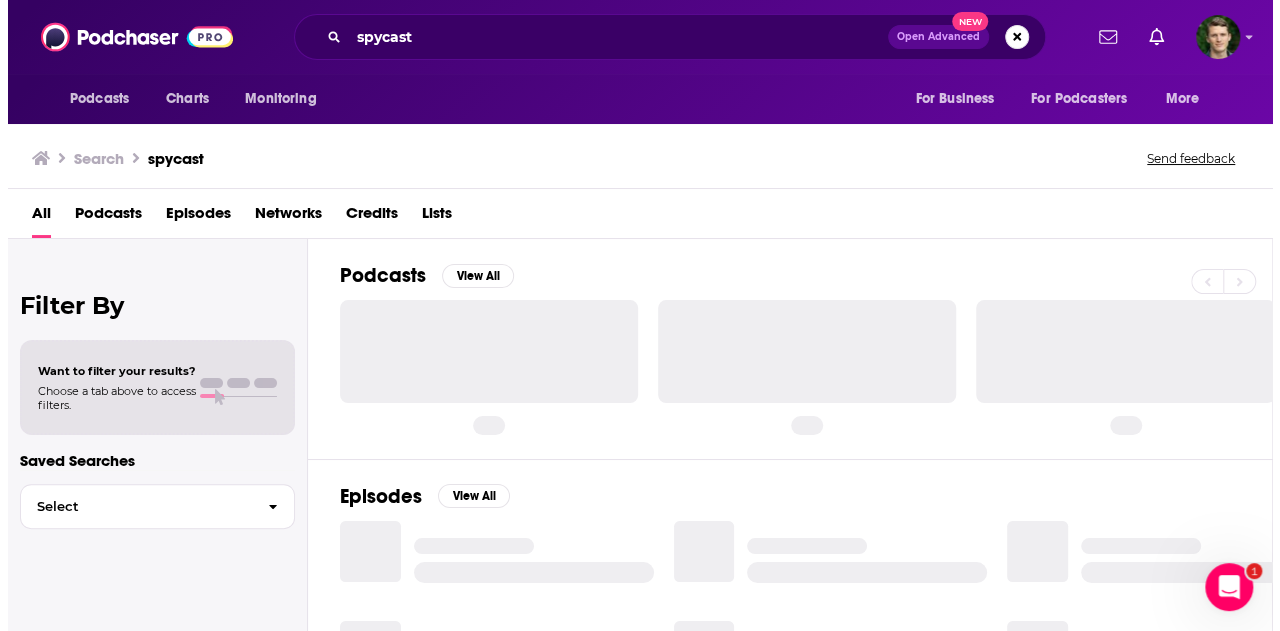 scroll, scrollTop: 0, scrollLeft: 0, axis: both 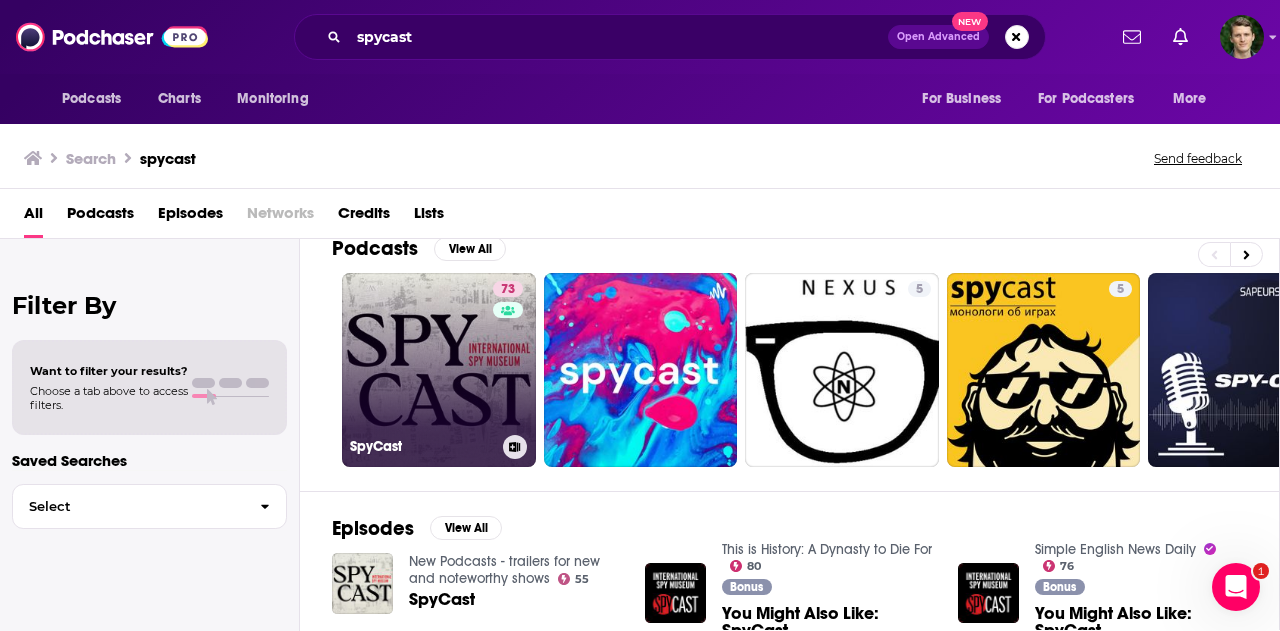 click on "[NUMBER] SpyCast" at bounding box center (439, 370) 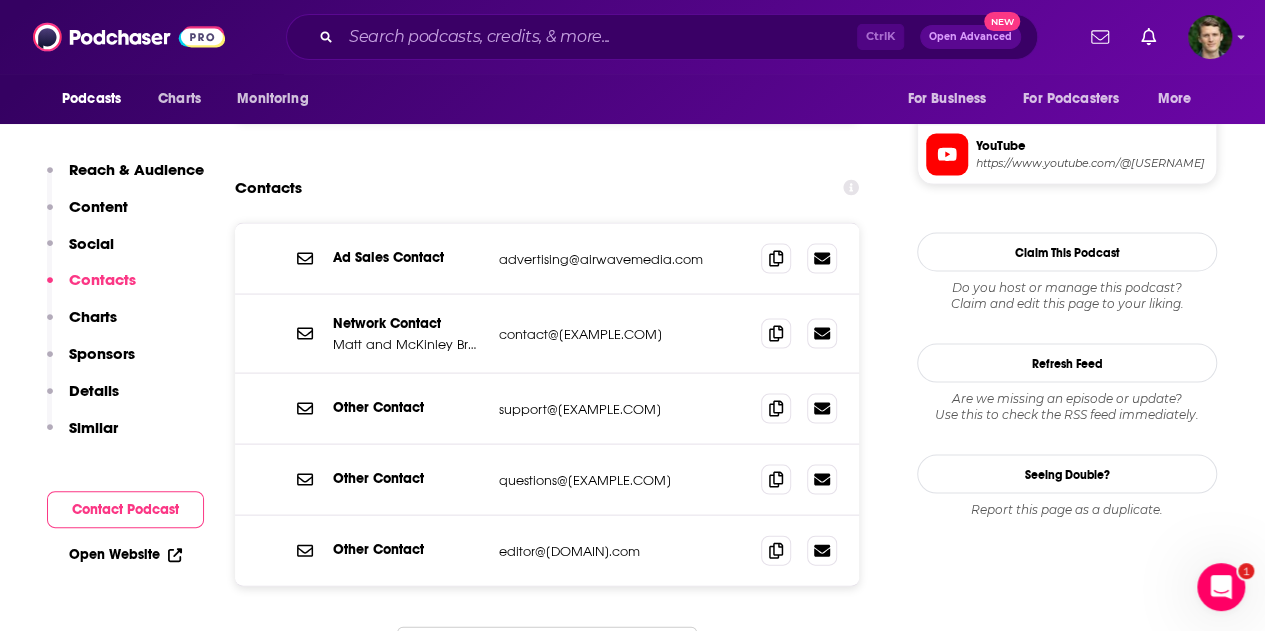 scroll, scrollTop: 1900, scrollLeft: 0, axis: vertical 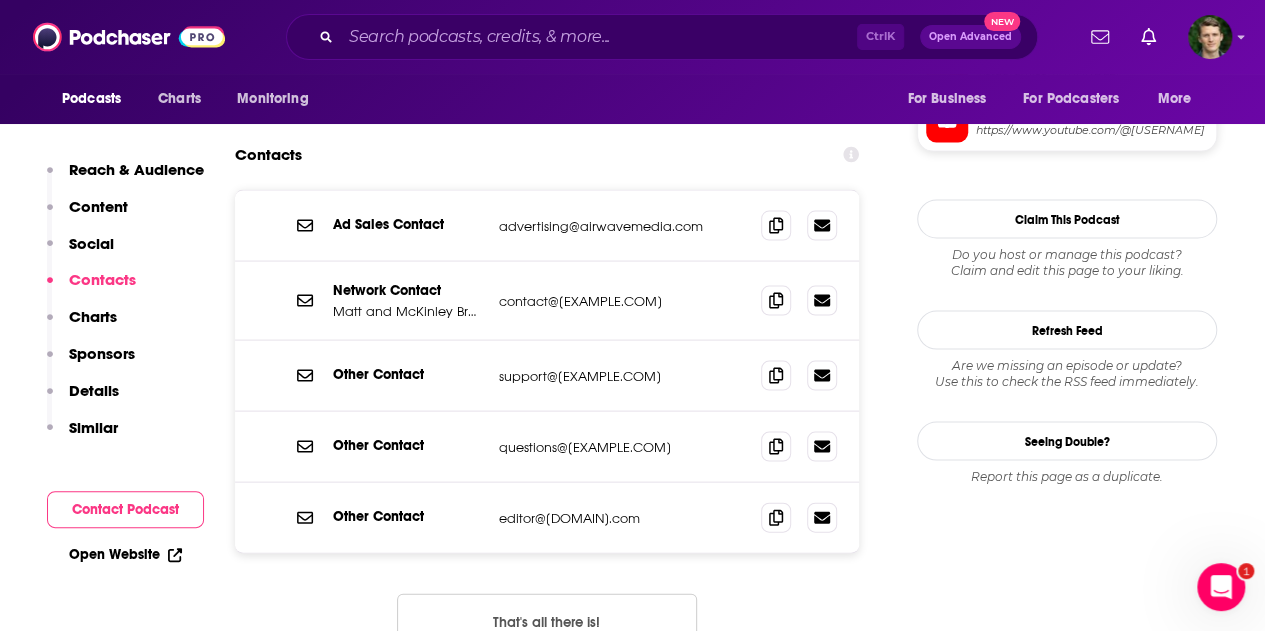 drag, startPoint x: 668, startPoint y: 521, endPoint x: 487, endPoint y: 519, distance: 181.01105 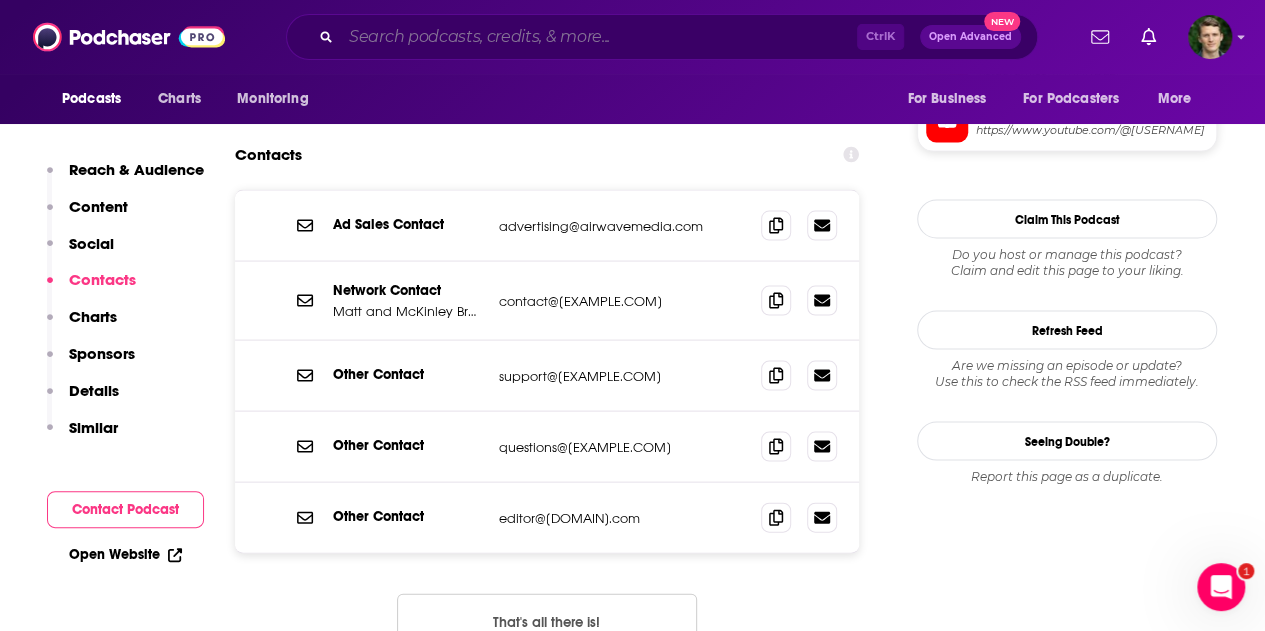 click at bounding box center (599, 37) 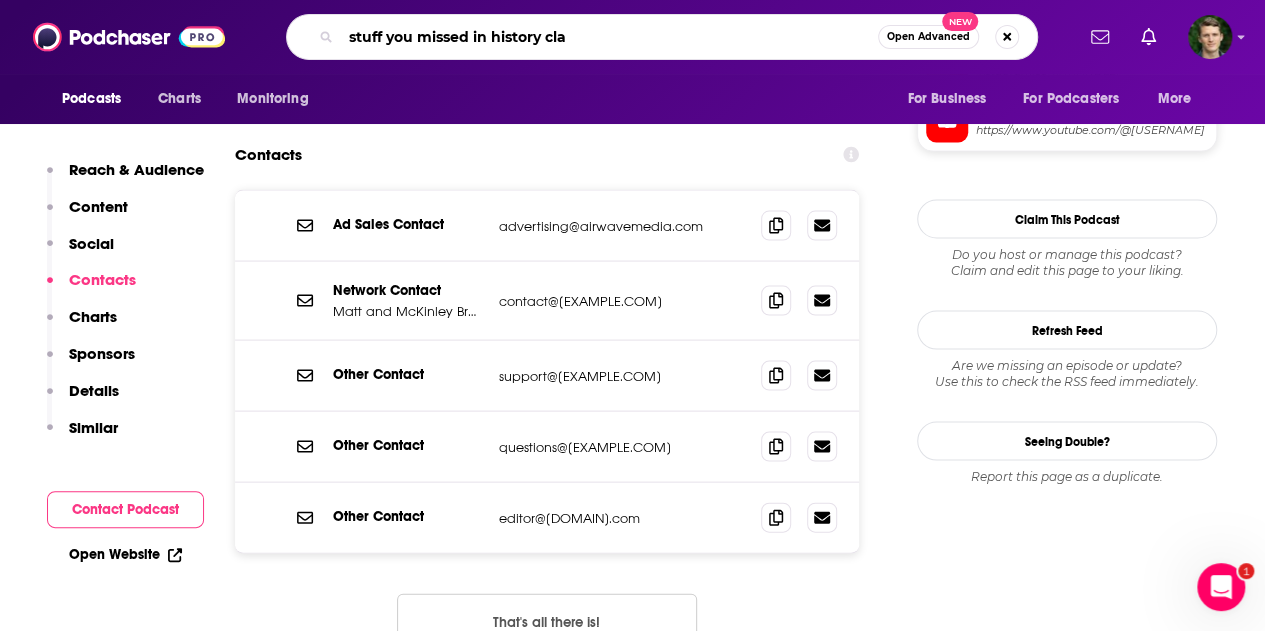 type on "stuff you missed in history clas" 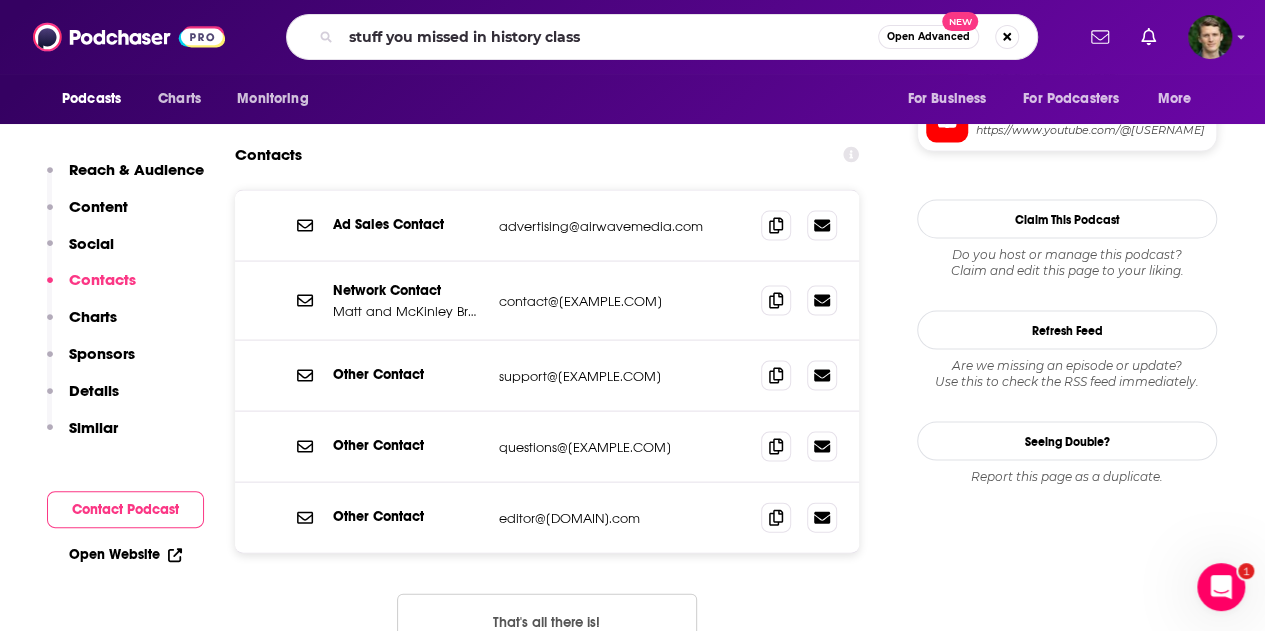 scroll, scrollTop: 0, scrollLeft: 0, axis: both 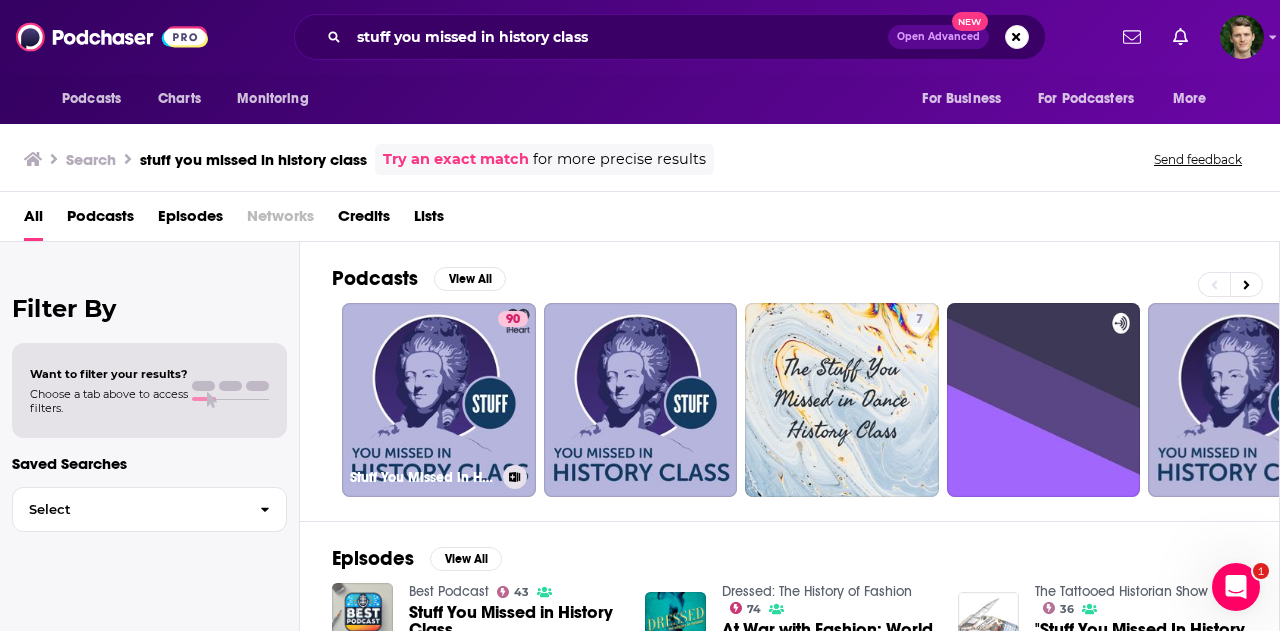click on "90 Stuff You Missed in History Class" at bounding box center (439, 400) 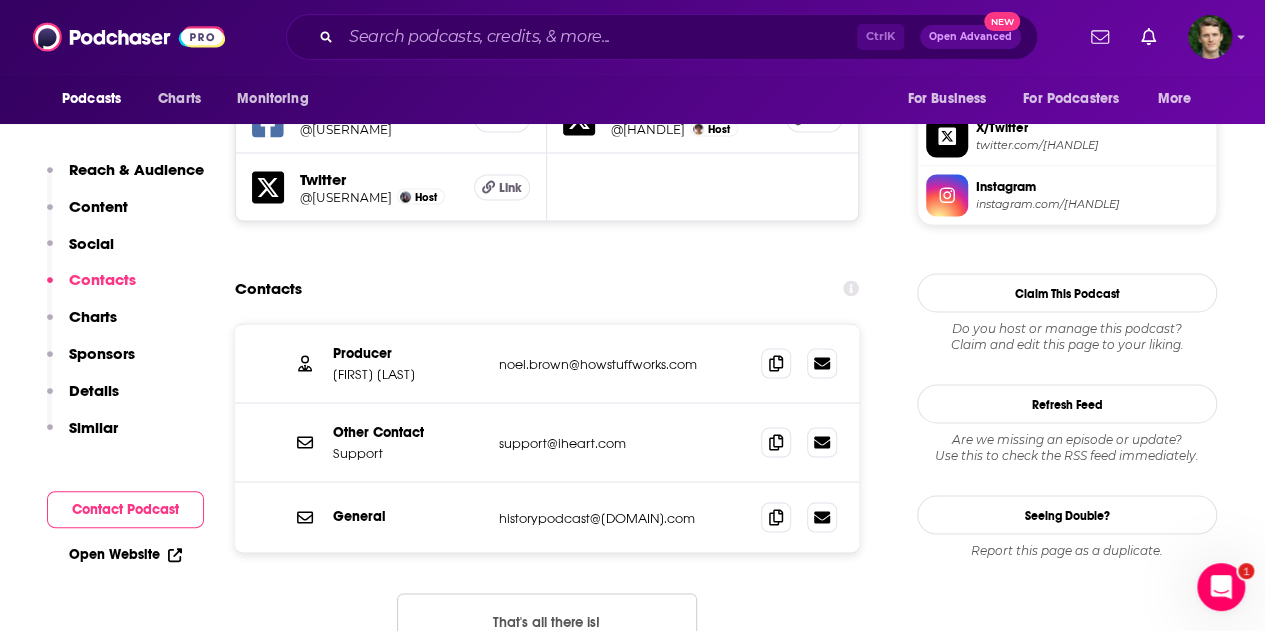 scroll, scrollTop: 1800, scrollLeft: 0, axis: vertical 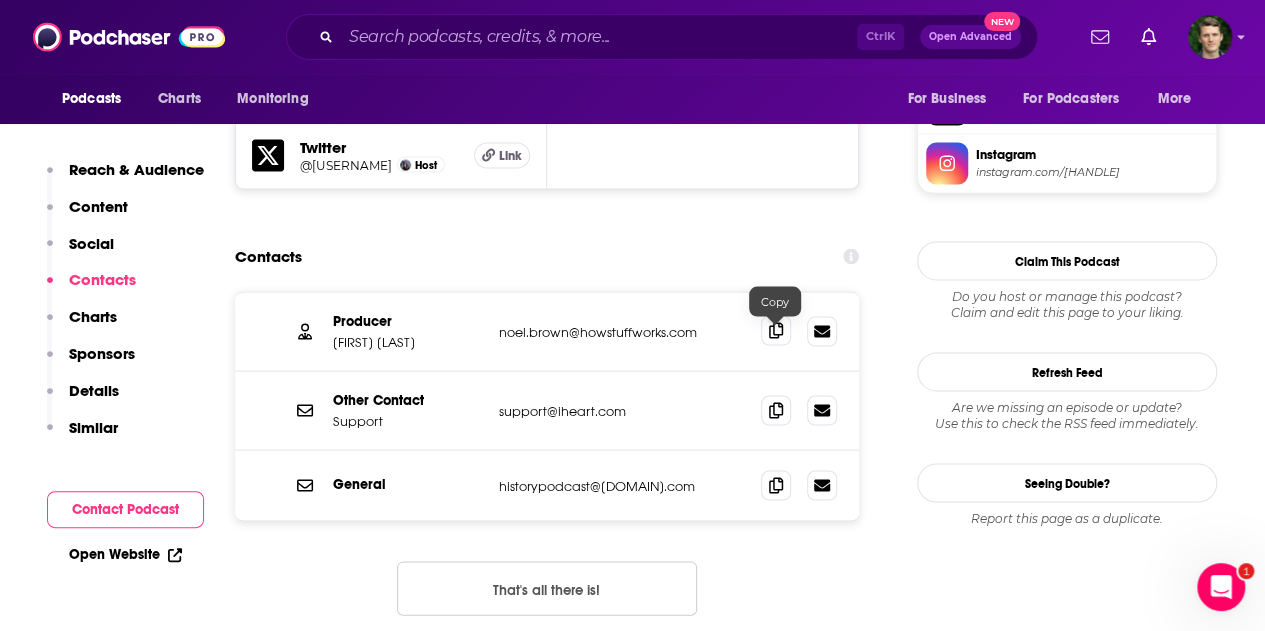 click 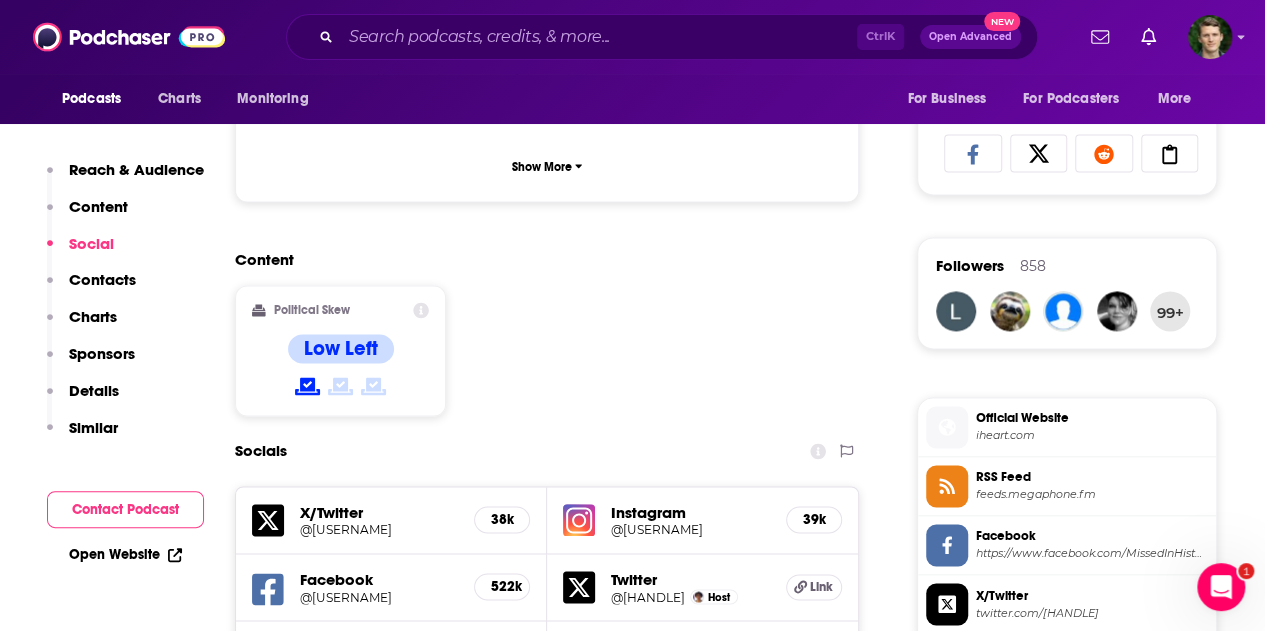 drag, startPoint x: 663, startPoint y: 303, endPoint x: 567, endPoint y: 256, distance: 106.887794 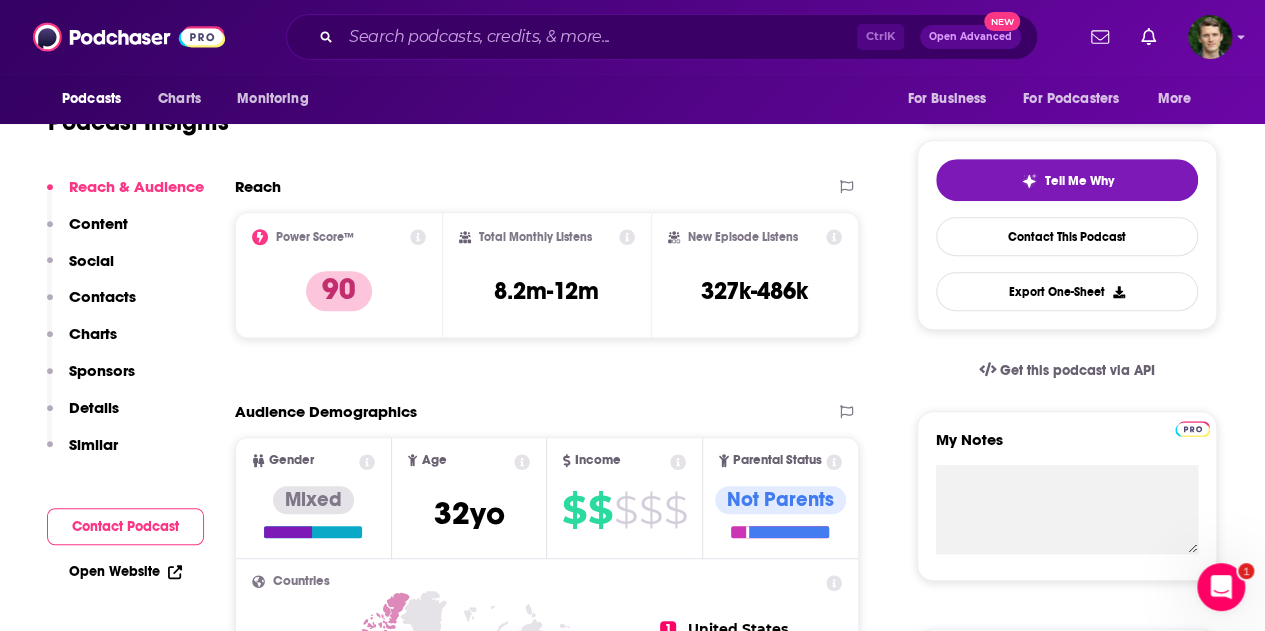 scroll, scrollTop: 0, scrollLeft: 0, axis: both 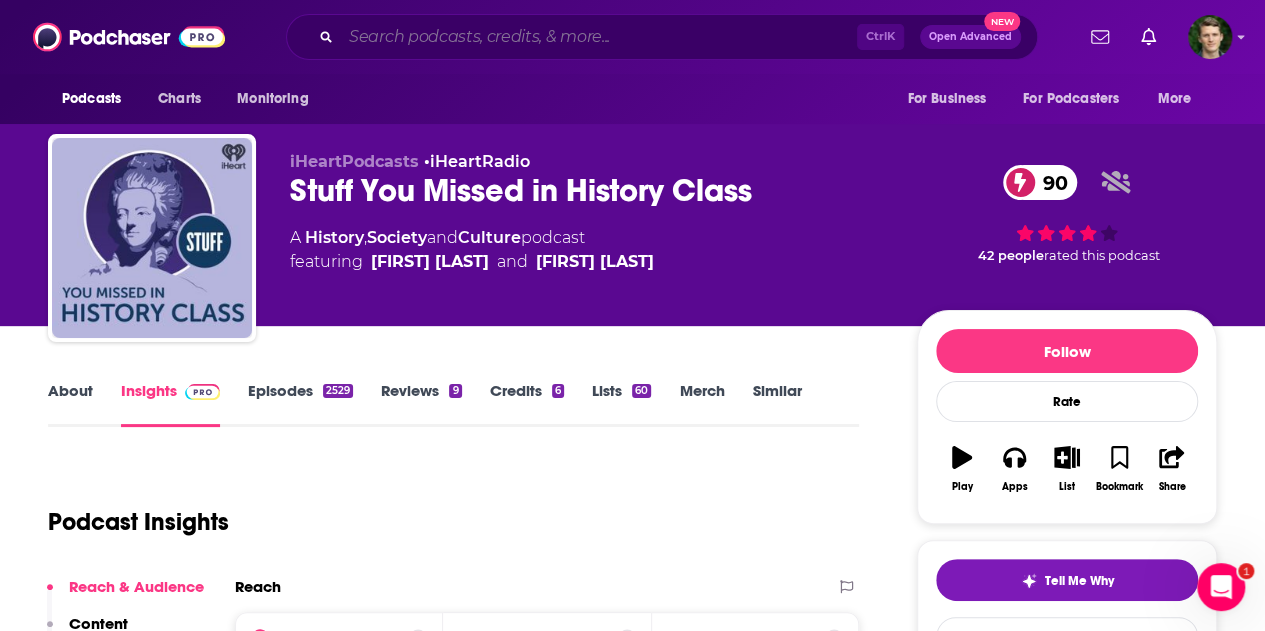 click at bounding box center (599, 37) 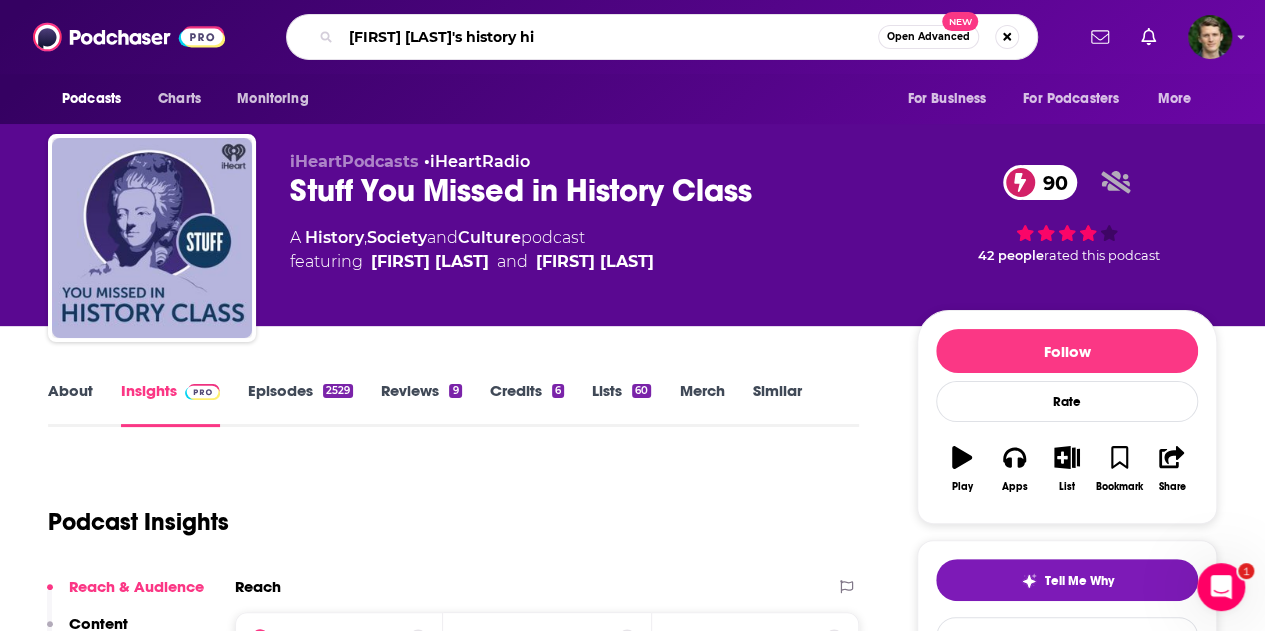 type on "[FIRST] [LAST]'s history hit" 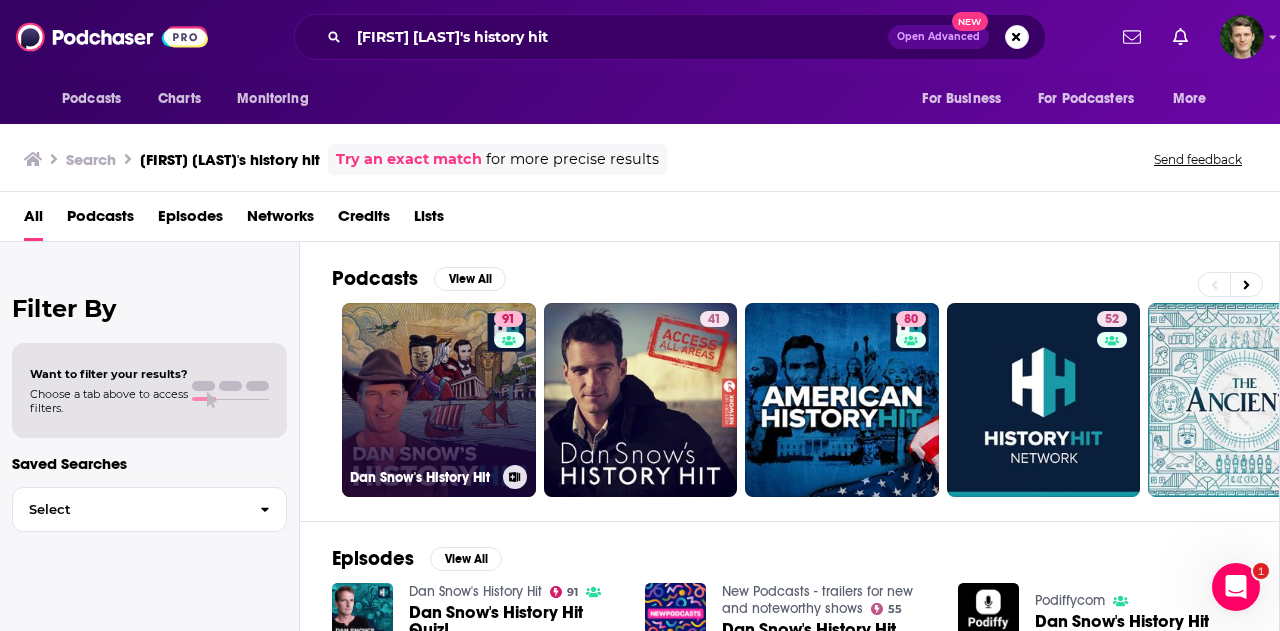 click on "91 Dan Snow's History Hit" at bounding box center [439, 400] 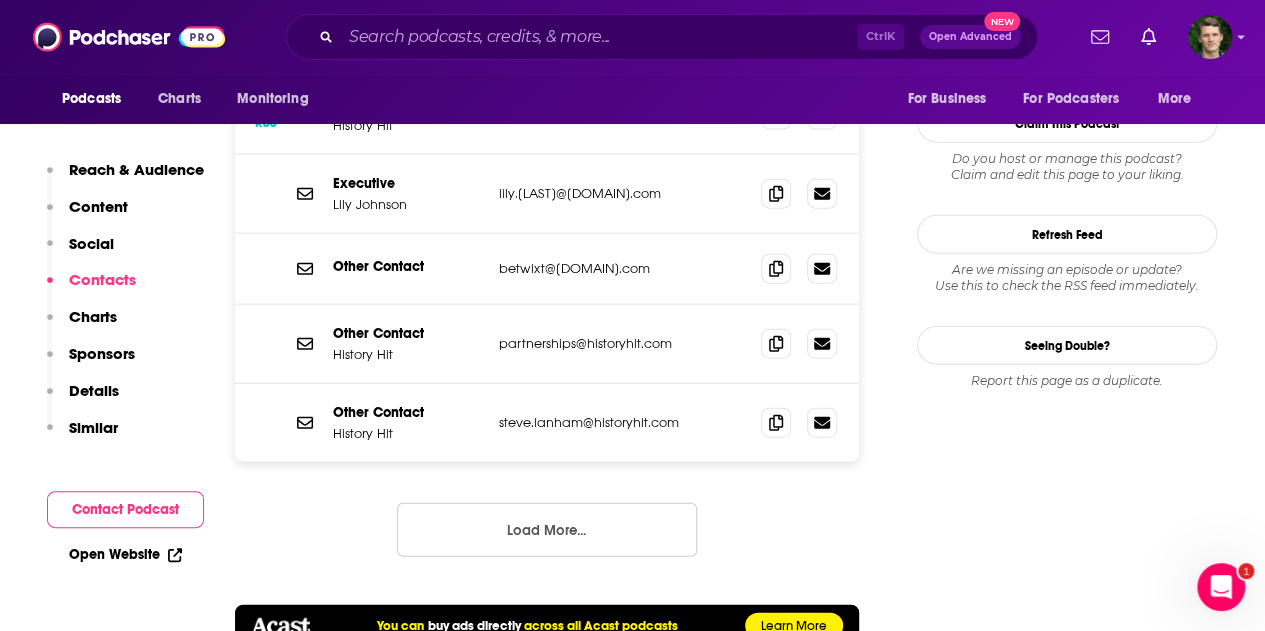 scroll, scrollTop: 2100, scrollLeft: 0, axis: vertical 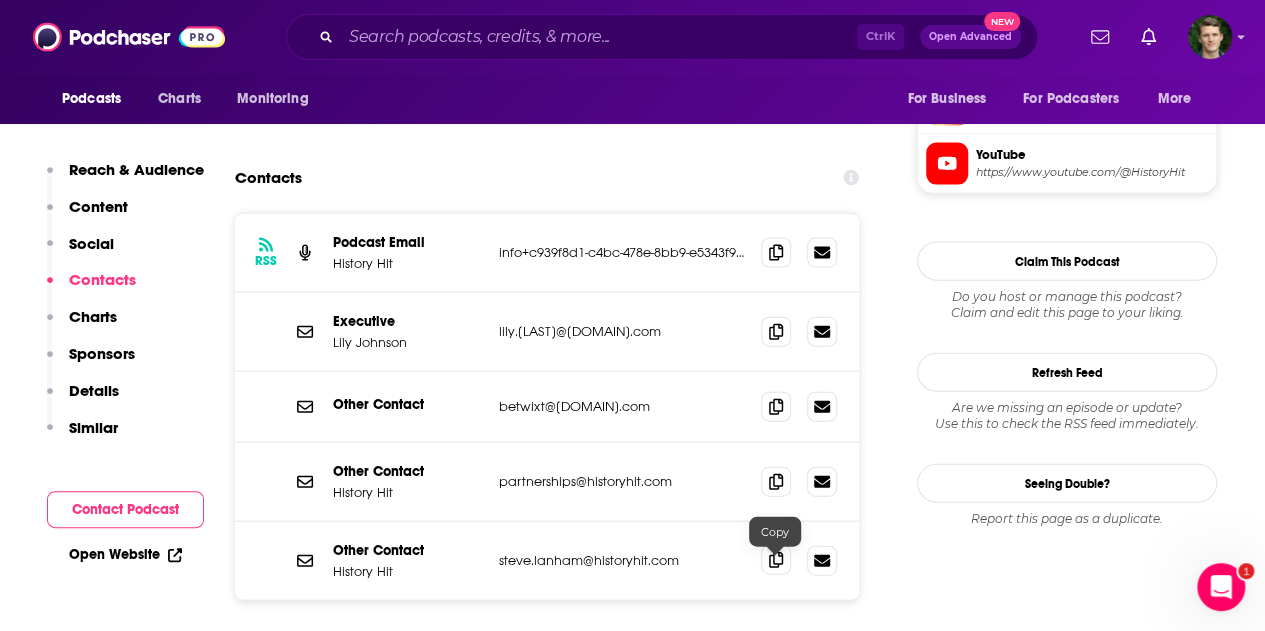 click 